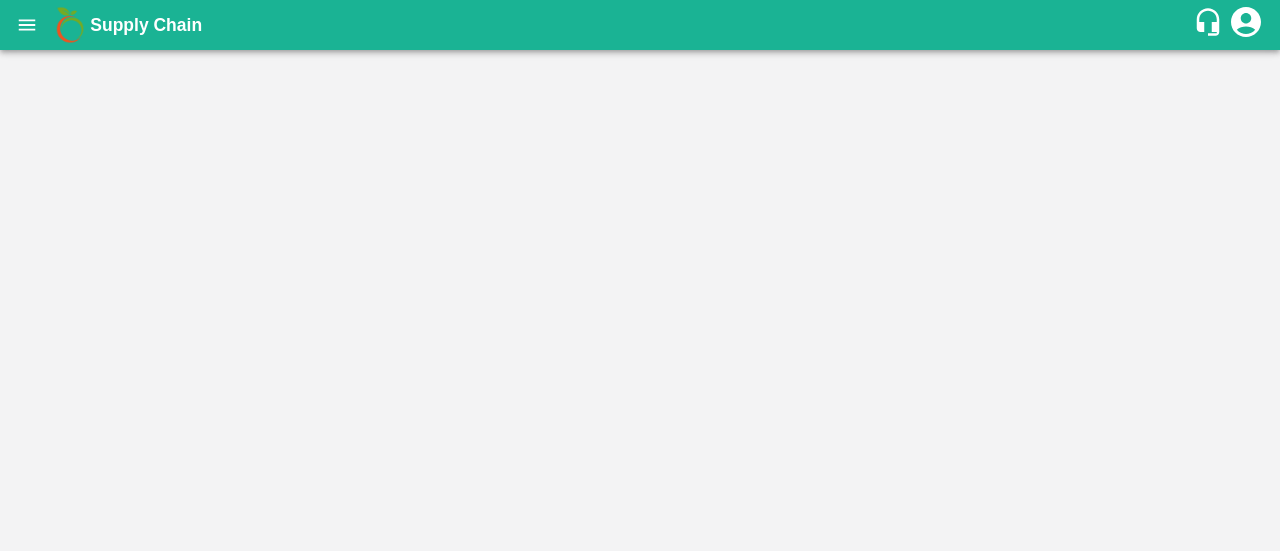 scroll, scrollTop: 0, scrollLeft: 0, axis: both 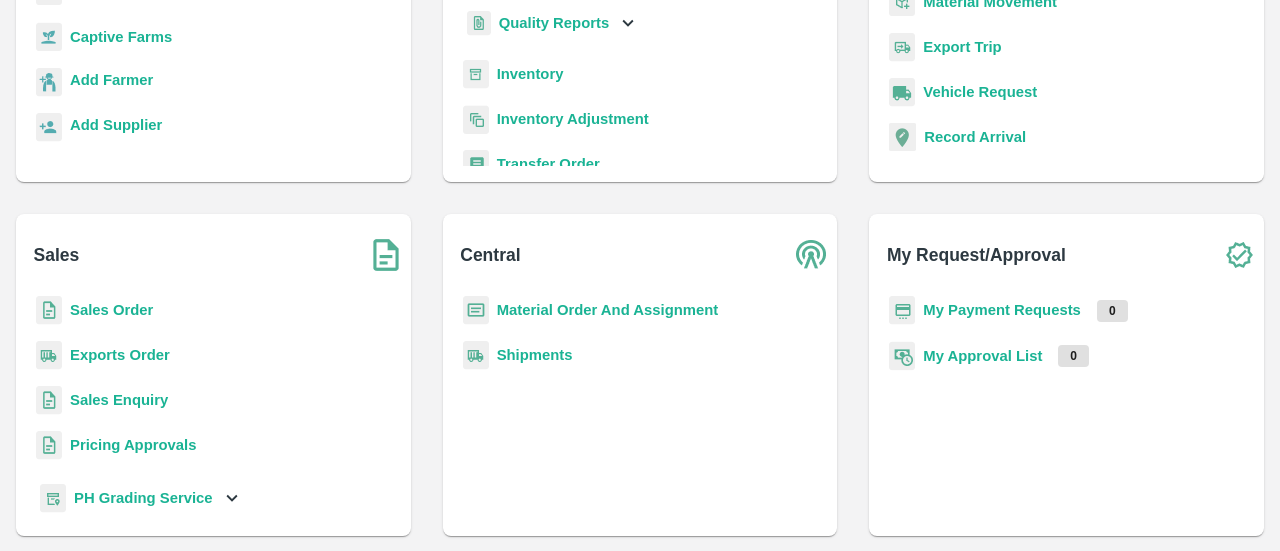 click on "PH Grading Service" at bounding box center (143, 498) 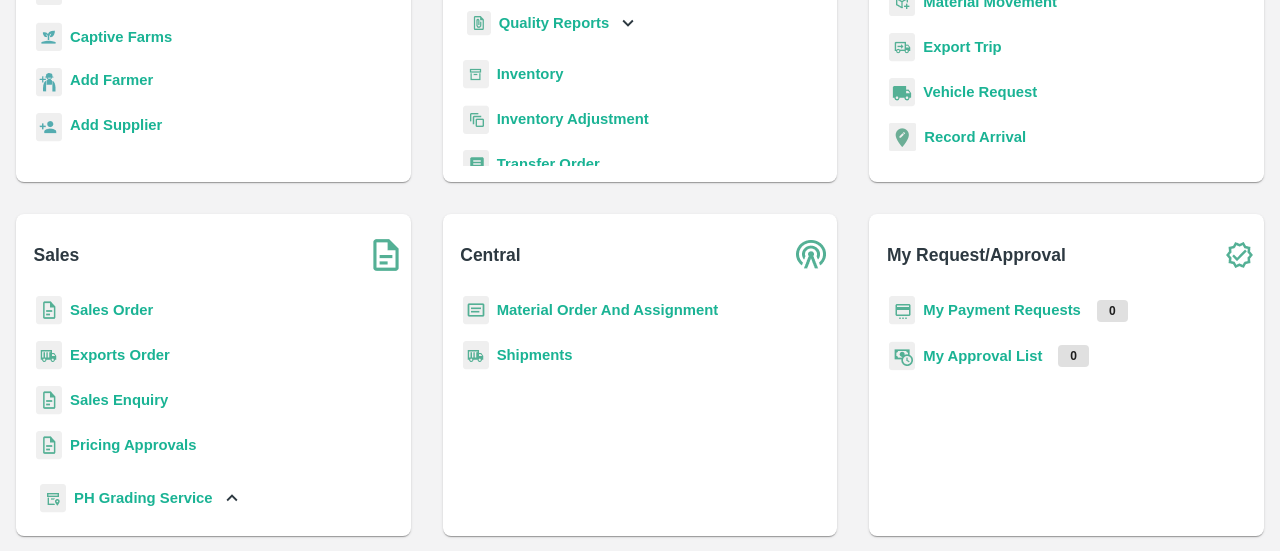 scroll, scrollTop: 117, scrollLeft: 0, axis: vertical 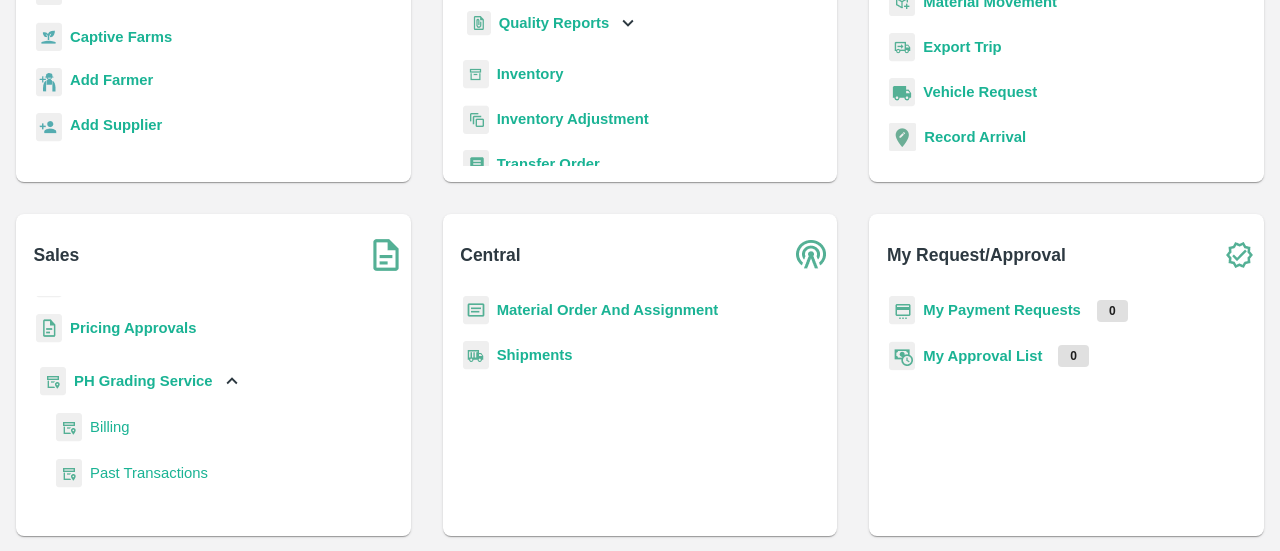 click on "Billing" at bounding box center (110, 427) 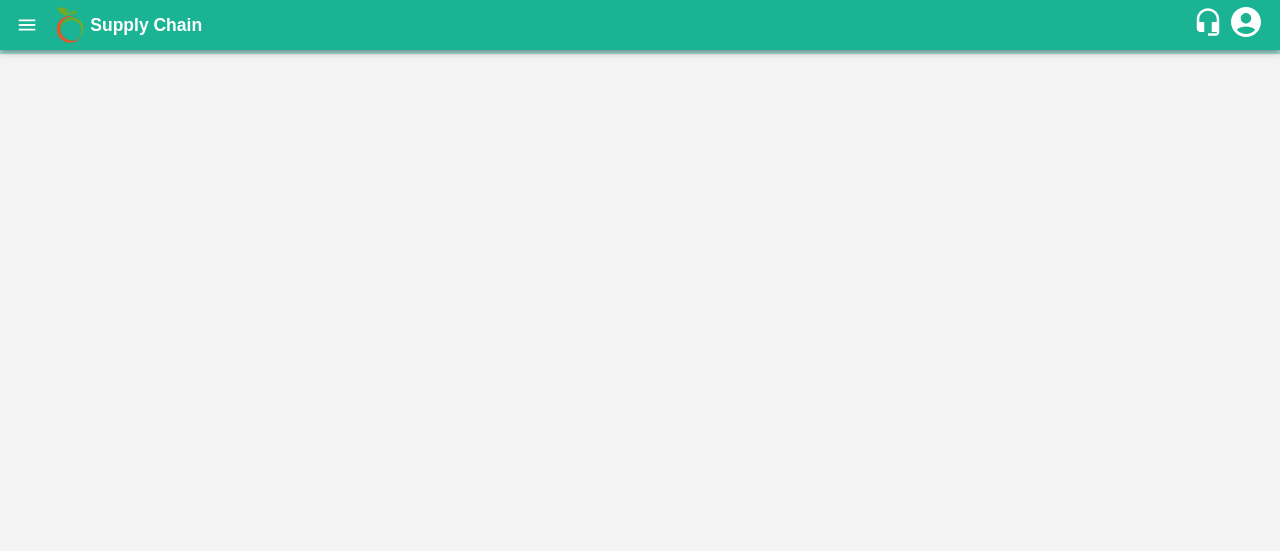 scroll, scrollTop: 0, scrollLeft: 0, axis: both 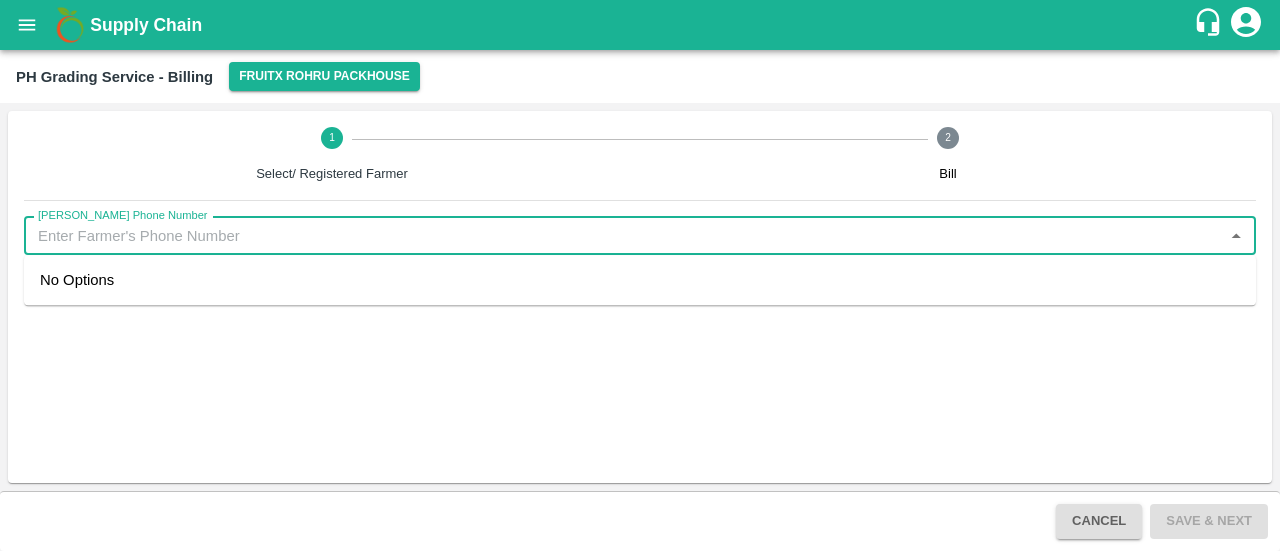 click on "[PERSON_NAME] Phone Number" at bounding box center (623, 236) 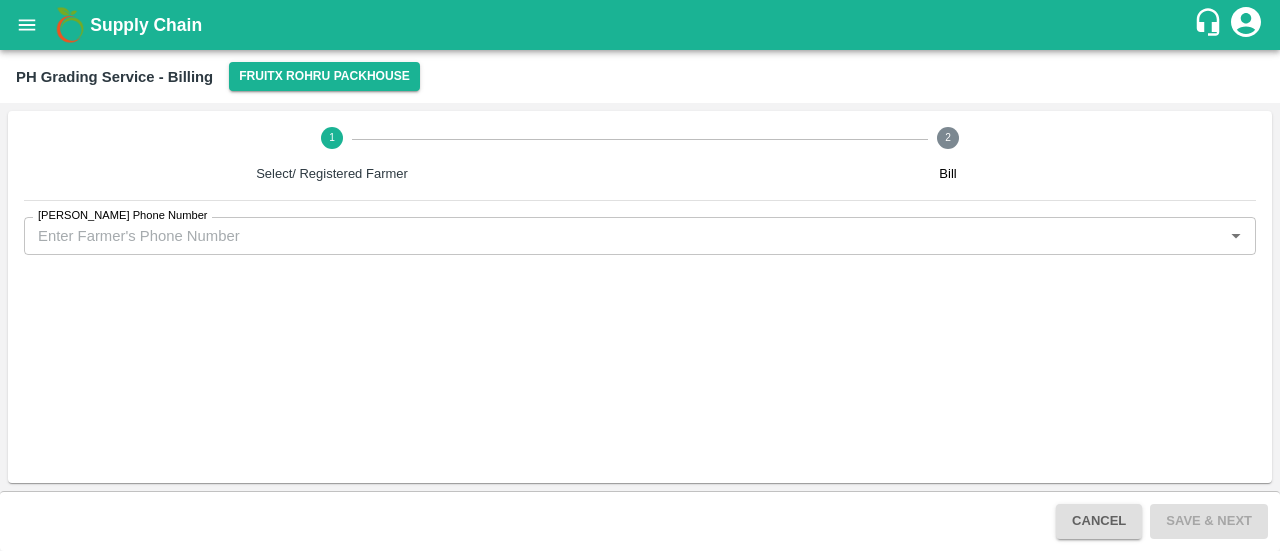 click on "1 Select/ Registered Farmer 2 [PERSON_NAME] Phone Number [PERSON_NAME] Phone Number" at bounding box center (640, 297) 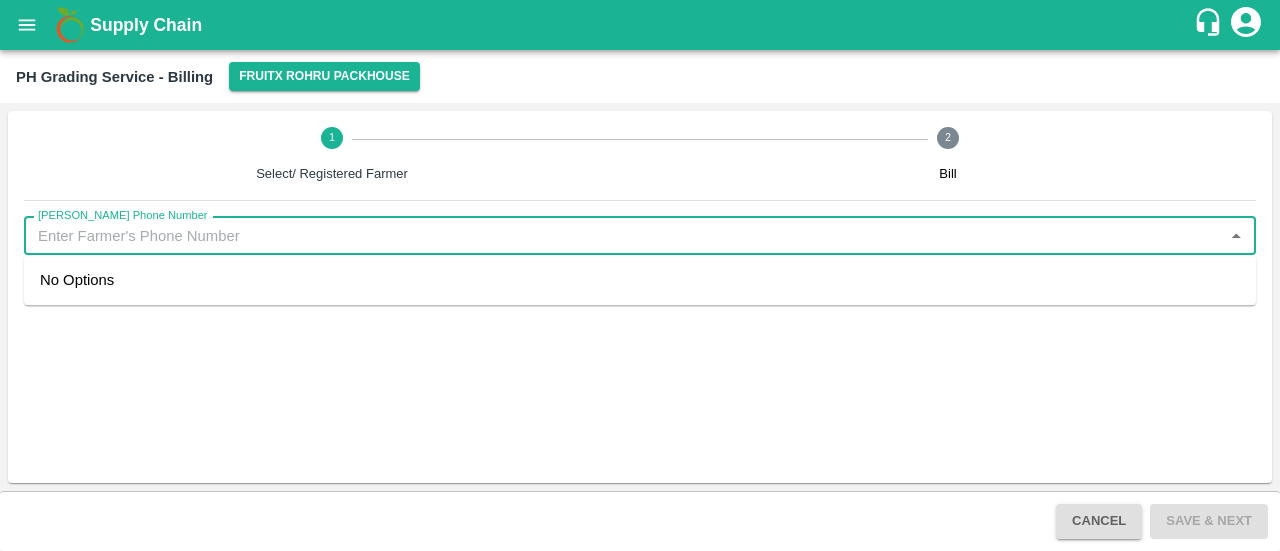 click on "[PERSON_NAME] Phone Number" at bounding box center (623, 236) 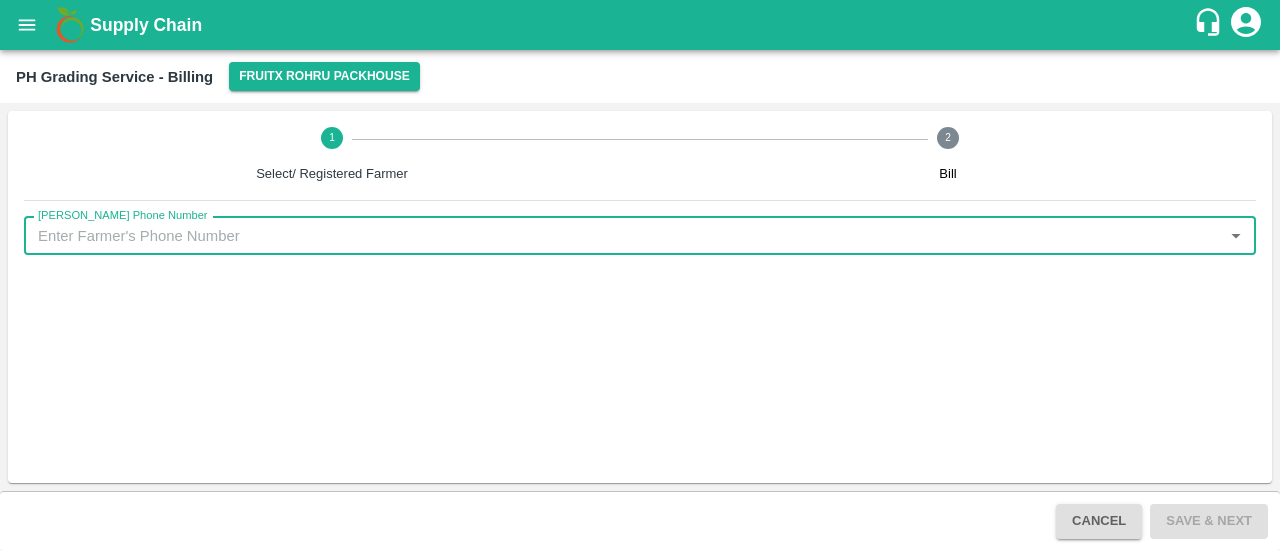click on "[PERSON_NAME] Phone Number" at bounding box center [623, 236] 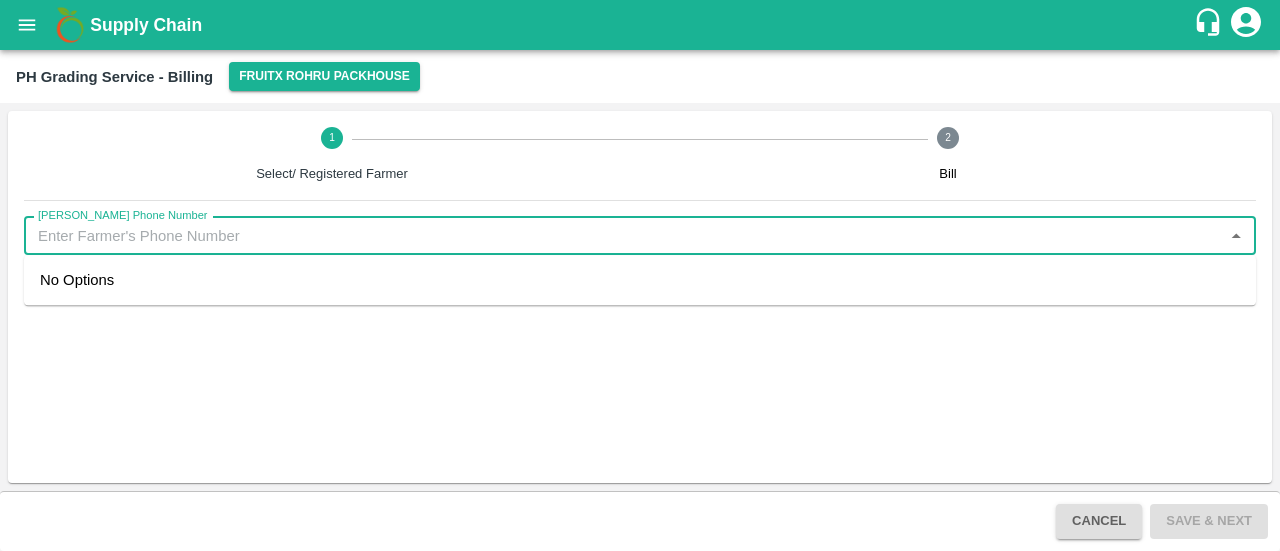 click on "[PERSON_NAME] Phone Number" at bounding box center (623, 236) 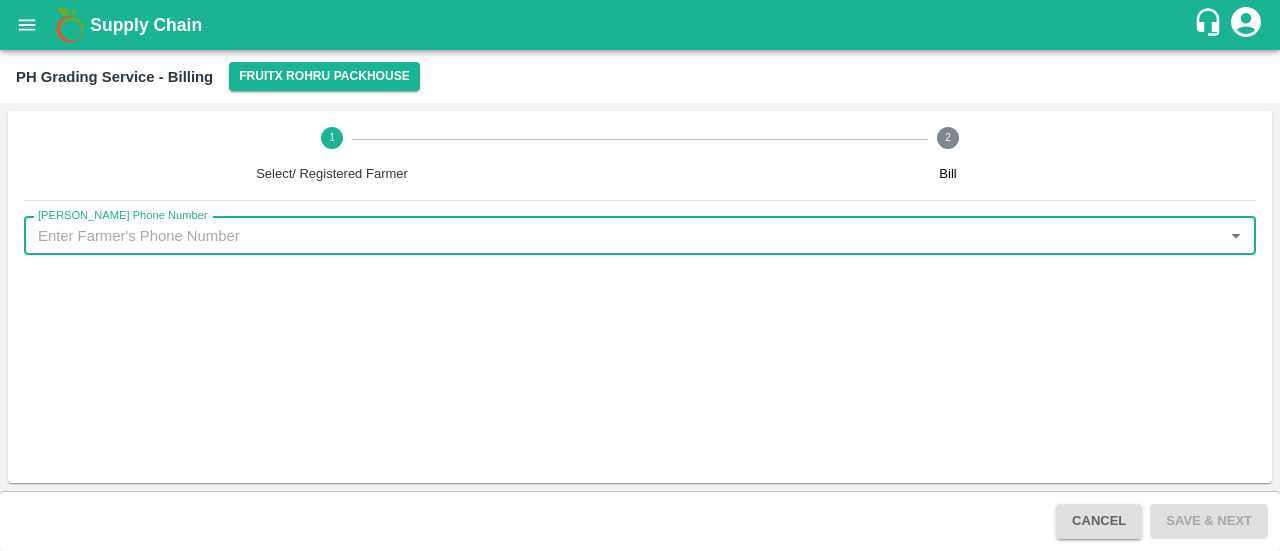 click on "[PERSON_NAME] Phone Number" at bounding box center (623, 236) 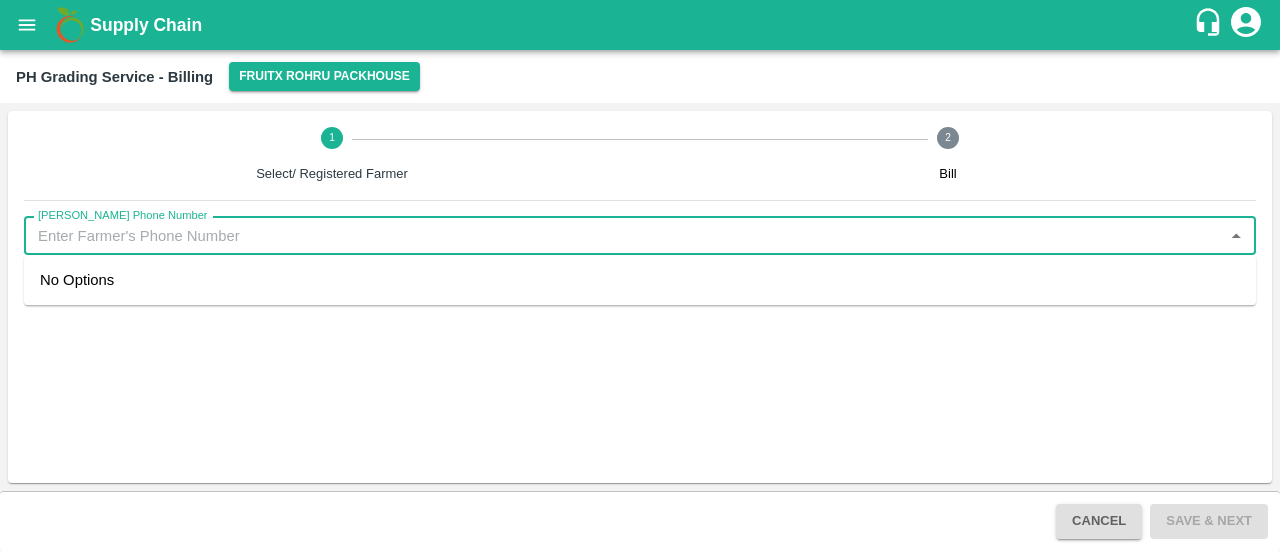 click on "[PERSON_NAME] Phone Number" at bounding box center (623, 236) 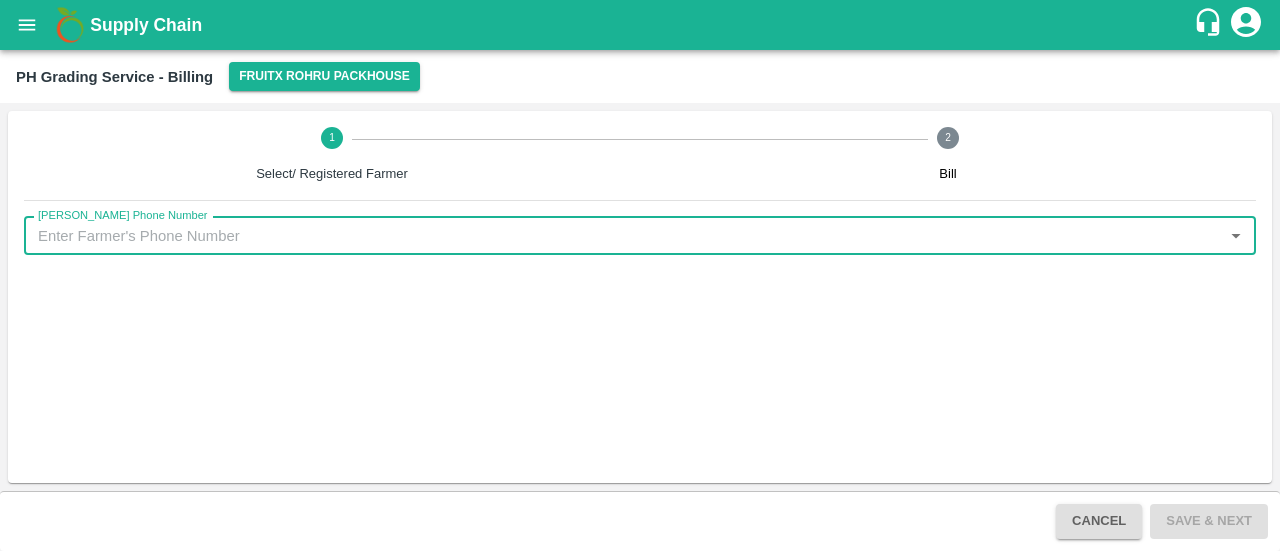 click on "[PERSON_NAME] Phone Number" at bounding box center (623, 236) 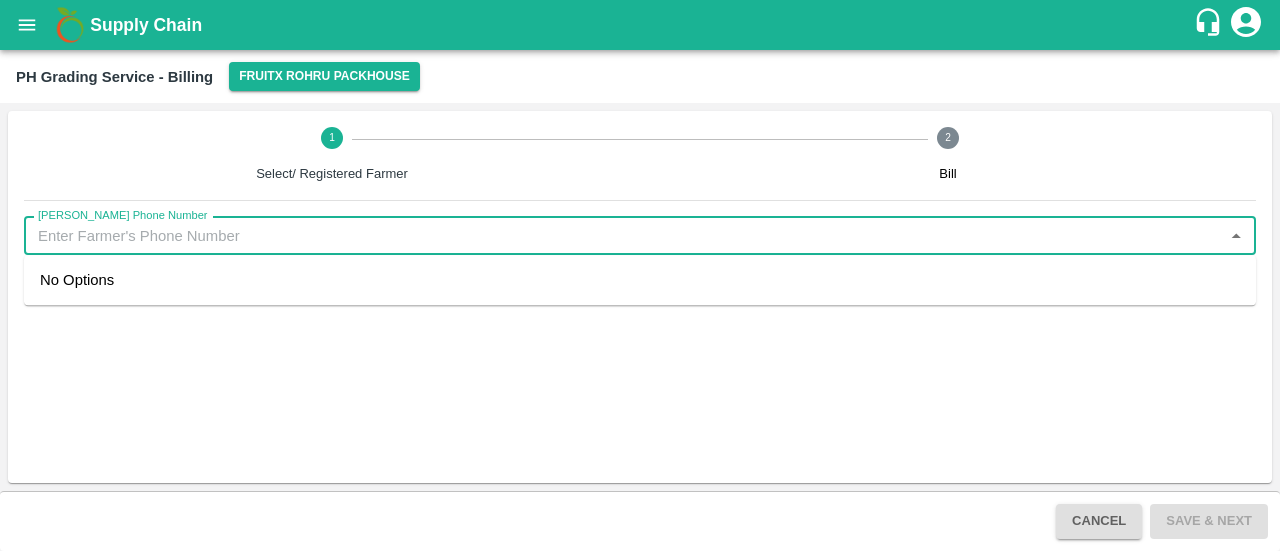 click on "[PERSON_NAME] Phone Number" at bounding box center (623, 236) 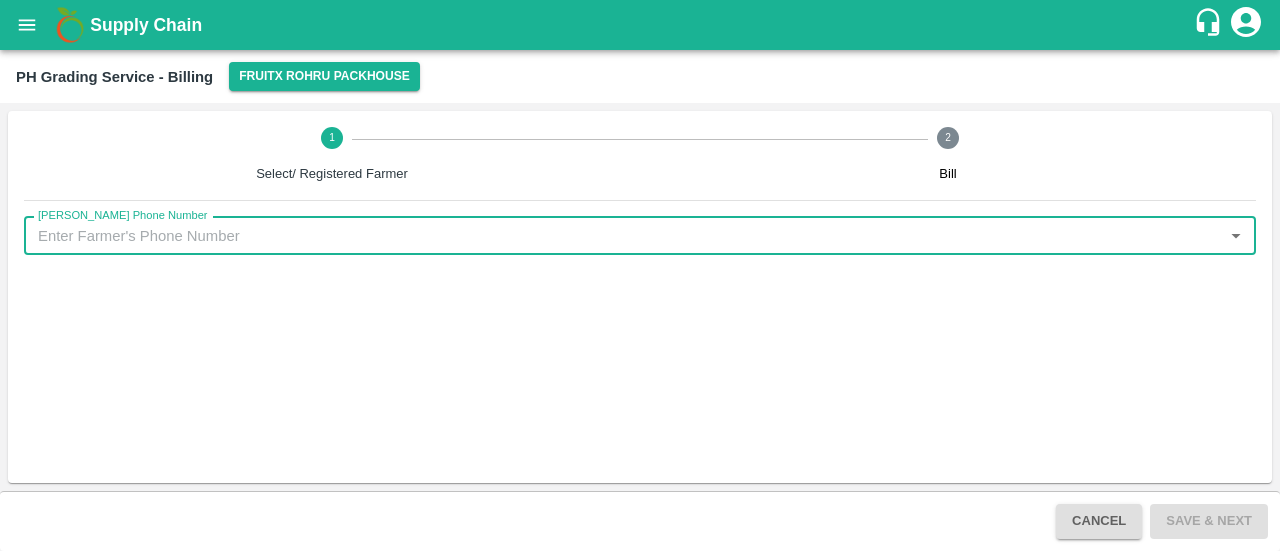 click on "[PERSON_NAME] Phone Number" at bounding box center (623, 236) 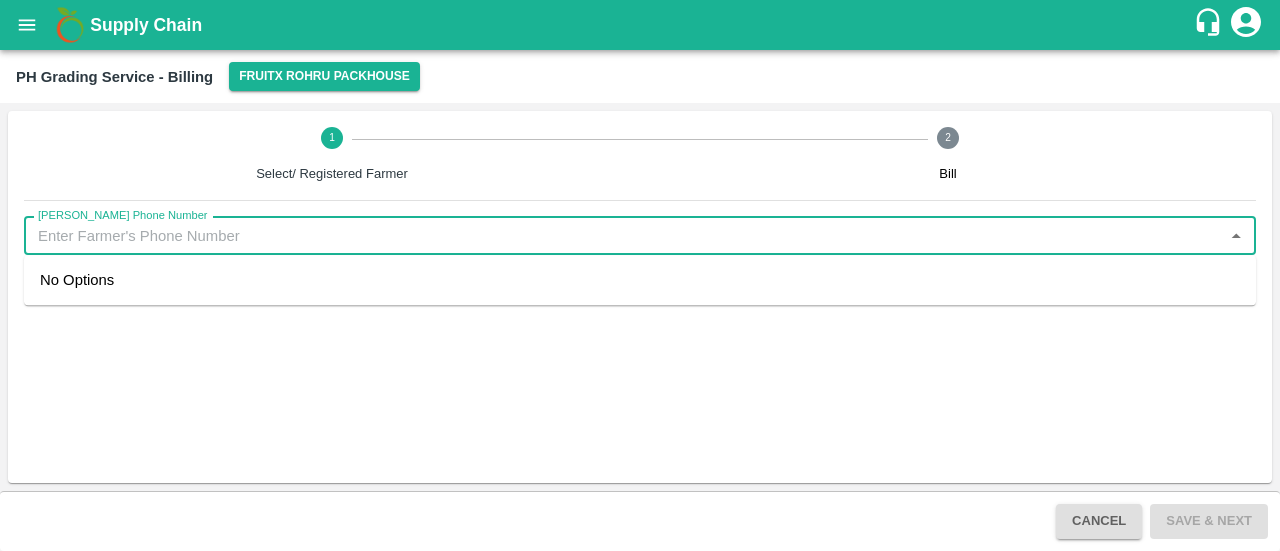 click on "[PERSON_NAME] Phone Number" at bounding box center (623, 236) 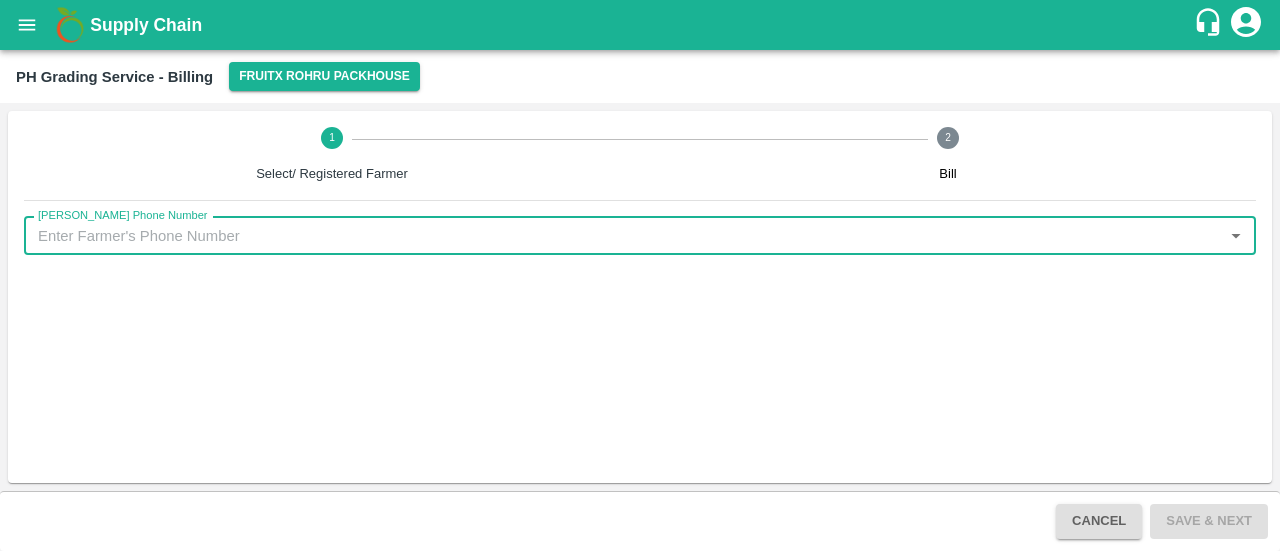 click on "[PERSON_NAME] Phone Number" at bounding box center (623, 236) 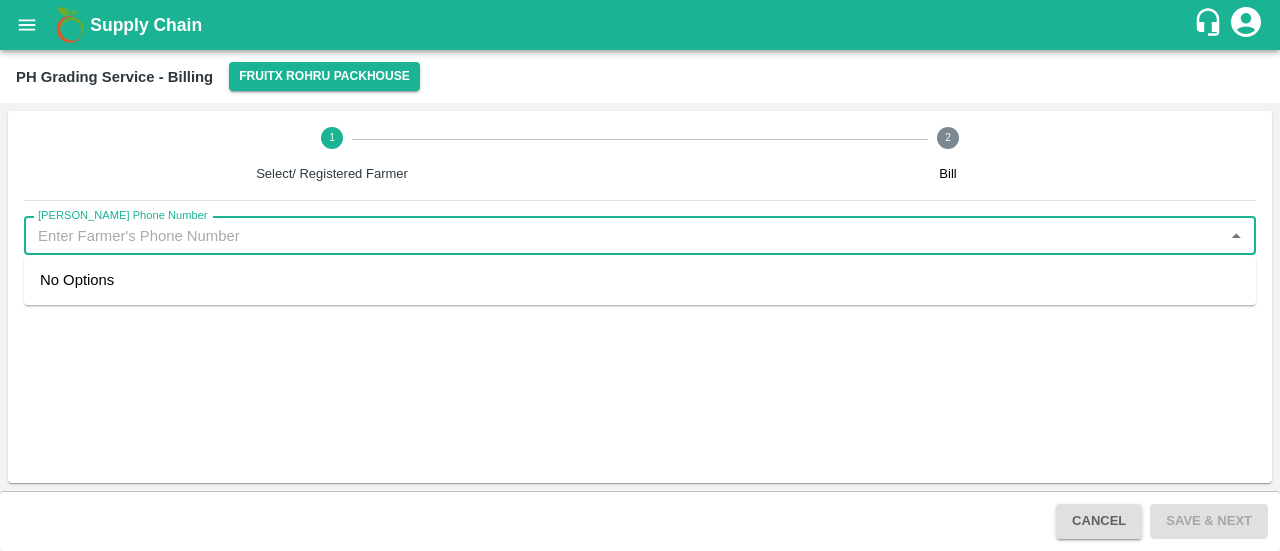 click on "[PERSON_NAME] Phone Number" at bounding box center (623, 236) 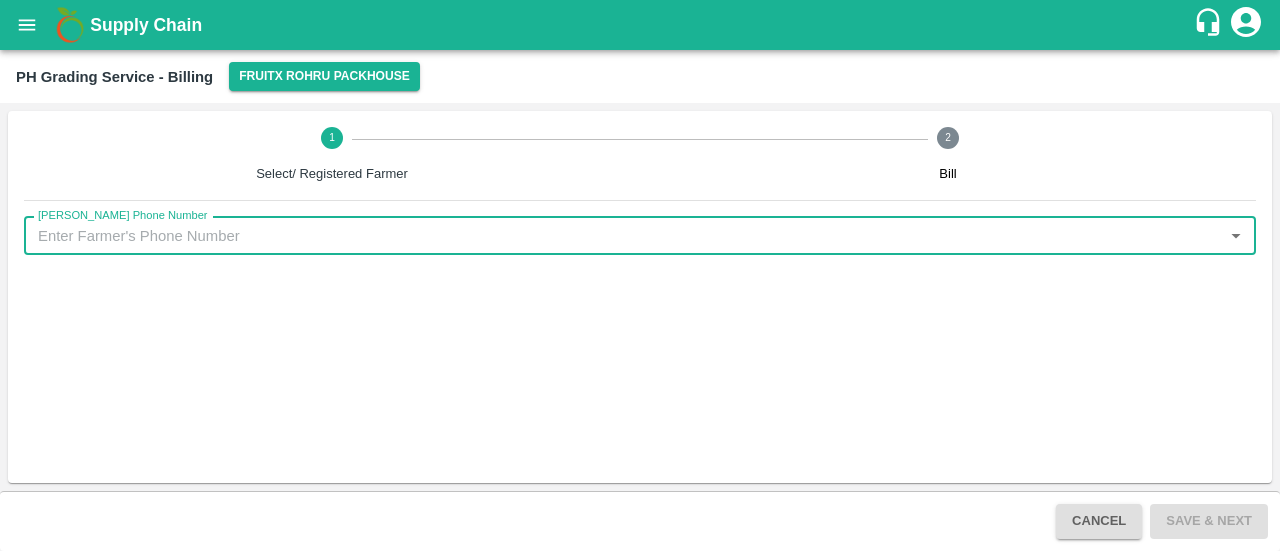 click on "[PERSON_NAME] Phone Number" at bounding box center (623, 236) 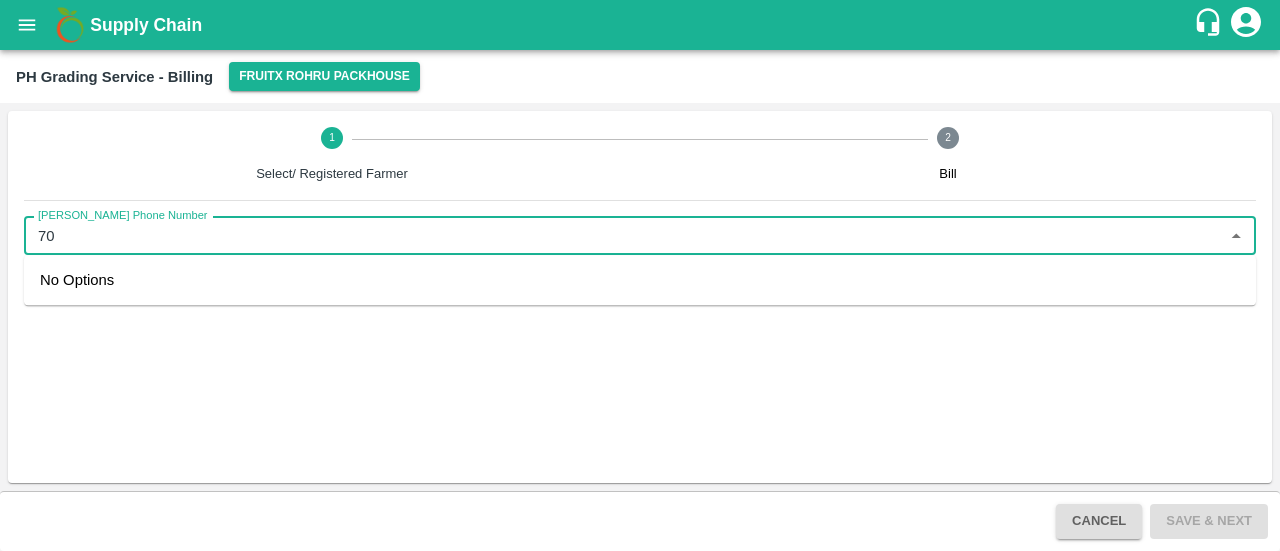 type on "7" 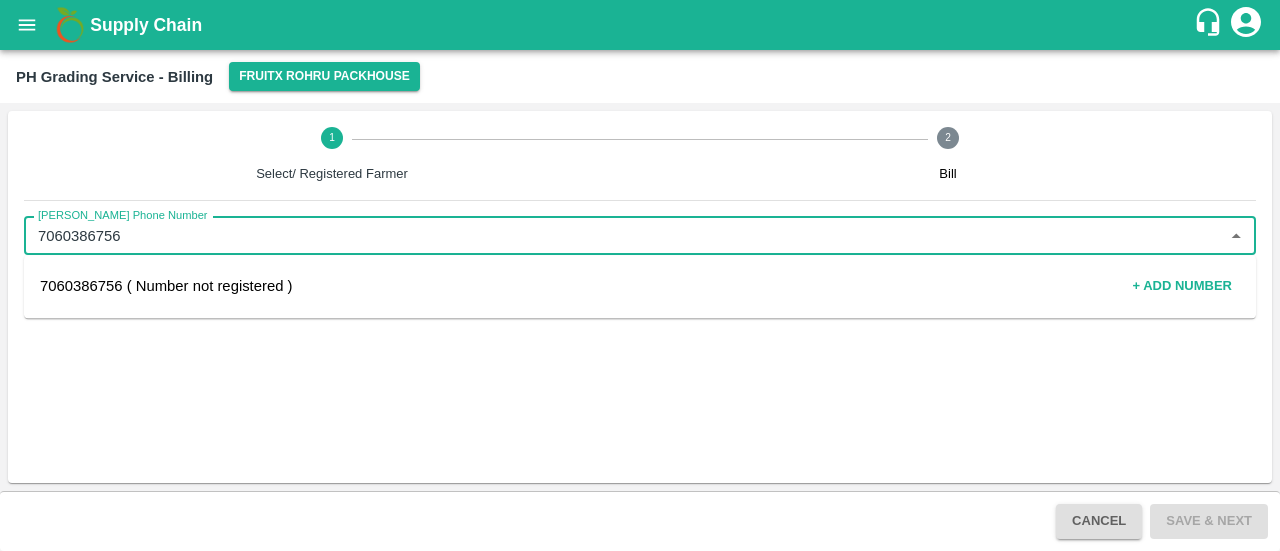 click on "7060386756    ( Number not registered )" at bounding box center (166, 287) 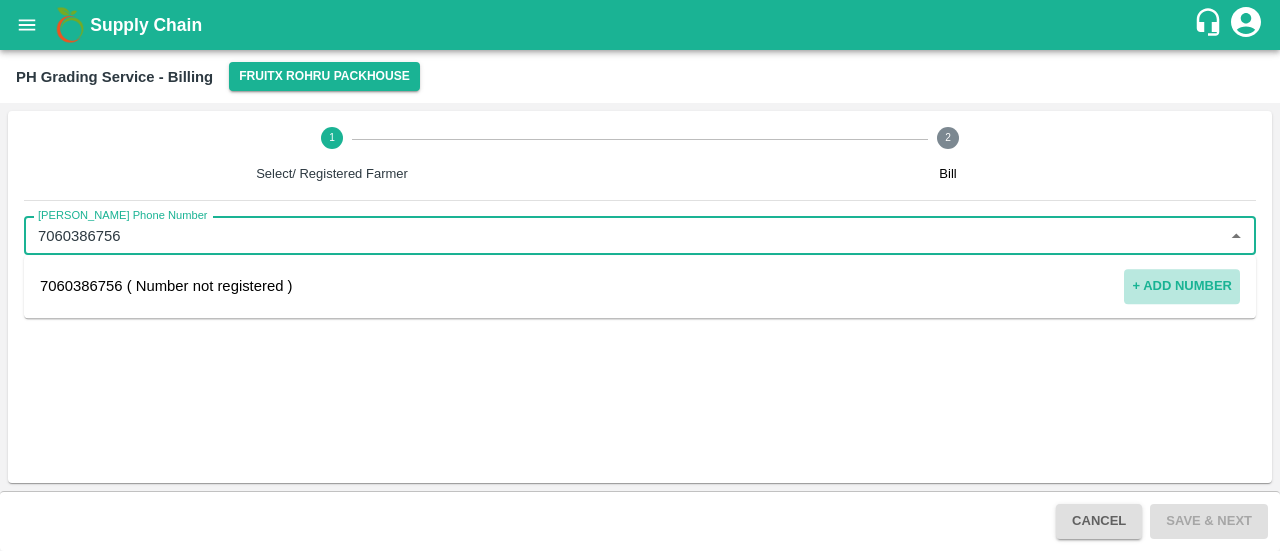 click on "+ Add number" at bounding box center [1182, 286] 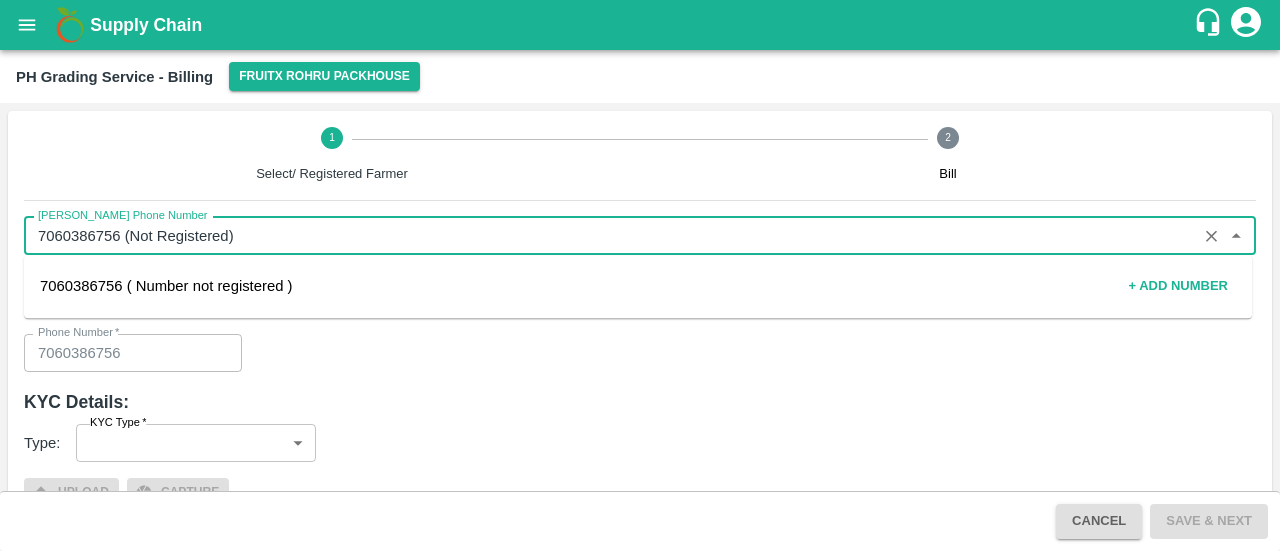 scroll, scrollTop: 39, scrollLeft: 0, axis: vertical 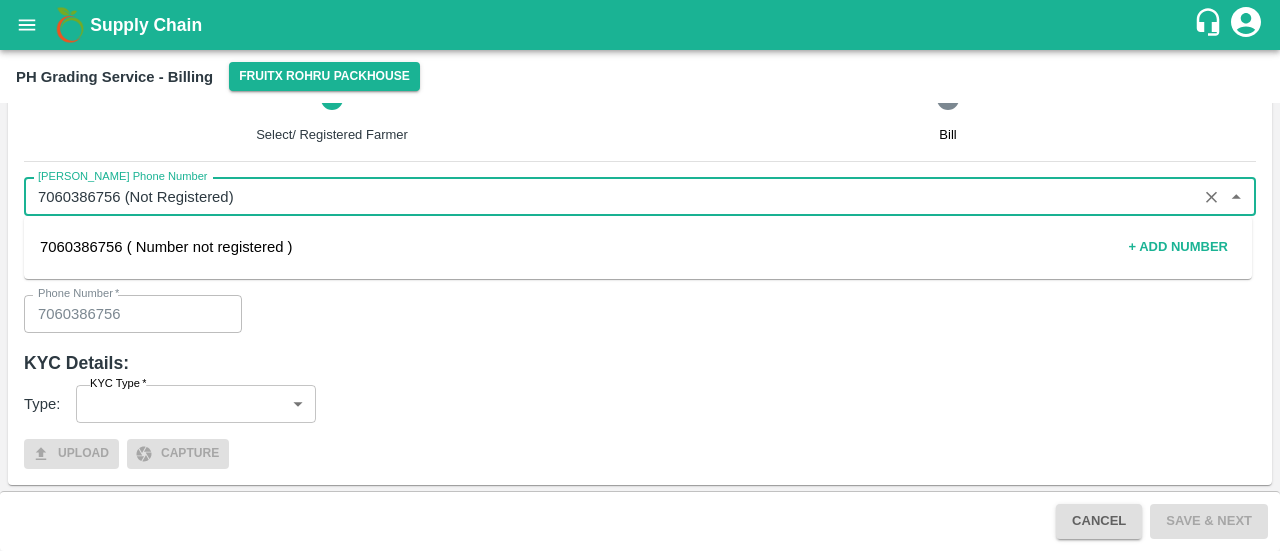 type on "7060386756 (Not Registered)" 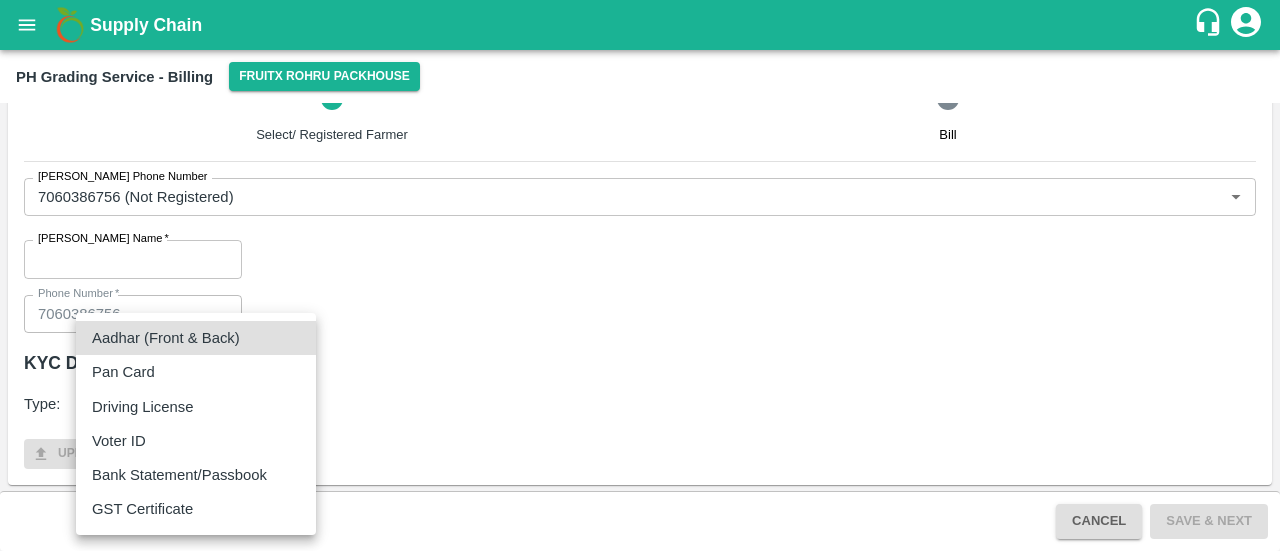 click on "Supply Chain PH Grading Service - Billing FruitX Rohru Packhouse 1 Select/ Registered Farmer 2 [PERSON_NAME] Phone Number [PERSON_NAME] Phone Number [PERSON_NAME] Name   * [PERSON_NAME] Name Phone Number   * [PHONE_NUMBER] Phone Number KYC Details: Type: KYC Type   * ​ KYC Type Upload Capture Cancel Save & Next [GEOGRAPHIC_DATA] [GEOGRAPHIC_DATA] [GEOGRAPHIC_DATA] [GEOGRAPHIC_DATA] [GEOGRAPHIC_DATA] PH [GEOGRAPHIC_DATA] CC Pirawa Waxing Plant [[GEOGRAPHIC_DATA]] CC Karmad CC [GEOGRAPHIC_DATA] PH MDC [GEOGRAPHIC_DATA] [GEOGRAPHIC_DATA] CC [GEOGRAPHIC_DATA] [GEOGRAPHIC_DATA] [GEOGRAPHIC_DATA] Waxing Plant PH Warud Waxing Plant Indapur CC Sangli PH Lingsur CC Jeewana CC FFH [GEOGRAPHIC_DATA] [GEOGRAPHIC_DATA] [GEOGRAPHIC_DATA] CC [GEOGRAPHIC_DATA] [GEOGRAPHIC_DATA] PH Tembhurni PH Shrigonda PH FruitX Warud Mandi FruitX Jeewana Mandi 23-24 Bagoda Satellite CC FruitX Warangal Mandi FruitX Tirupati Mandi FruitX Bangarupalm Mandi FruitX Tirupati juicing Mandi FruitX Nashik Mandi 24-25 FruitX Rohru Mandi FruitX Paratwada Mandi FruitX Narkhanda Mandi FruitX Rohru Mandi 24-25 FruitX Rohru Packhouse Rohru PH Direct Customer FruitX Batasingaram Mandi 2025 FruitX Warangal 2025 FruitX Bellampalle 2025 FruitX [PERSON_NAME]" at bounding box center (640, 275) 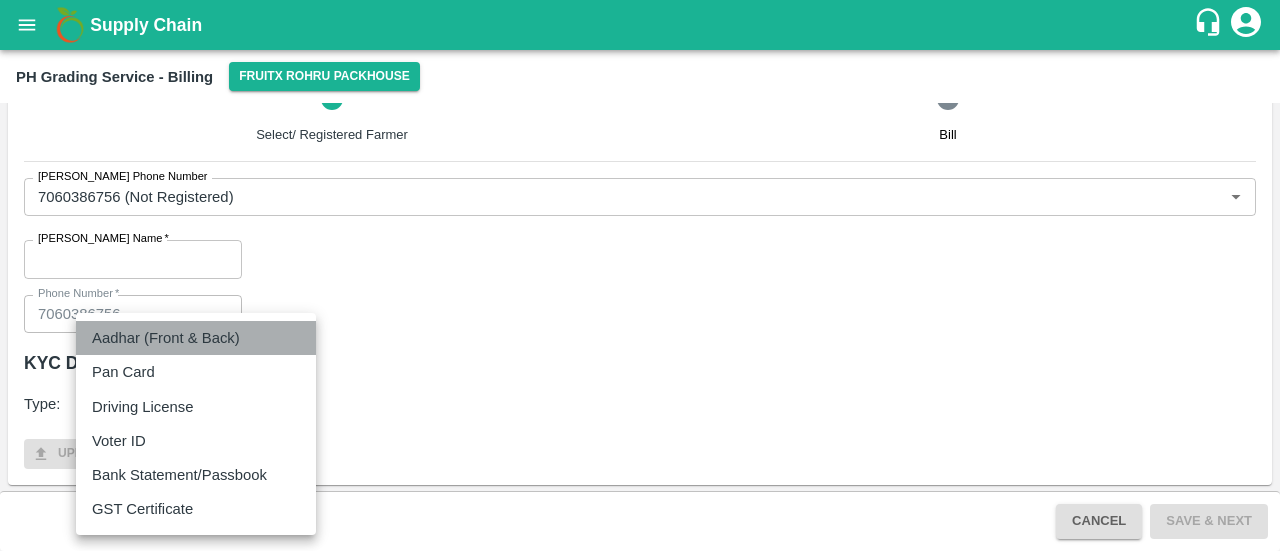 click on "Aadhar (Front & Back)" at bounding box center (166, 338) 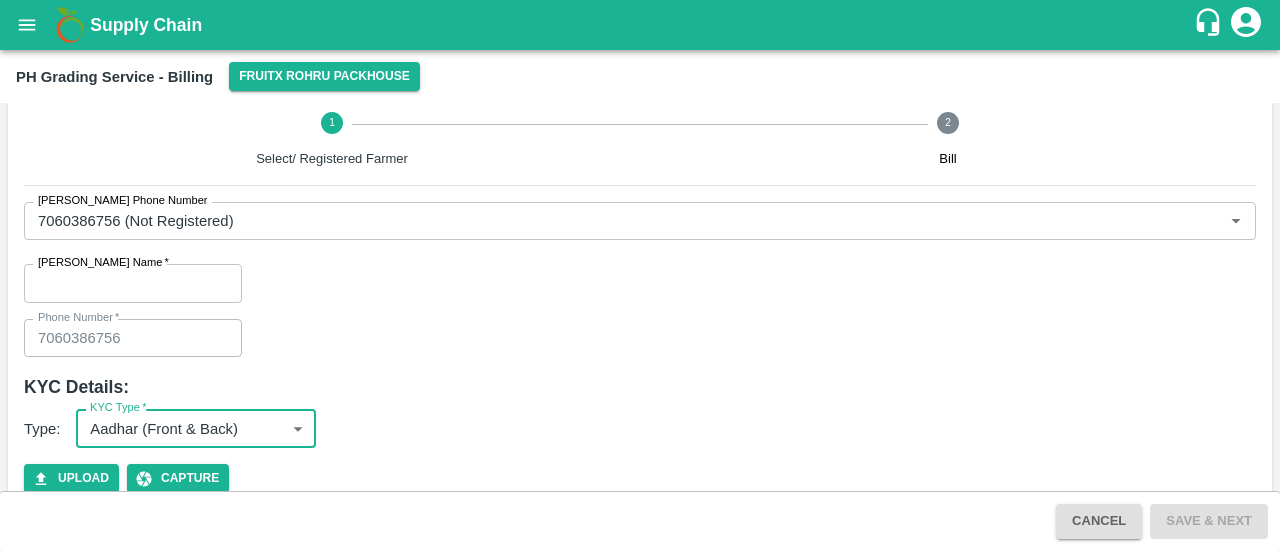 scroll, scrollTop: 40, scrollLeft: 0, axis: vertical 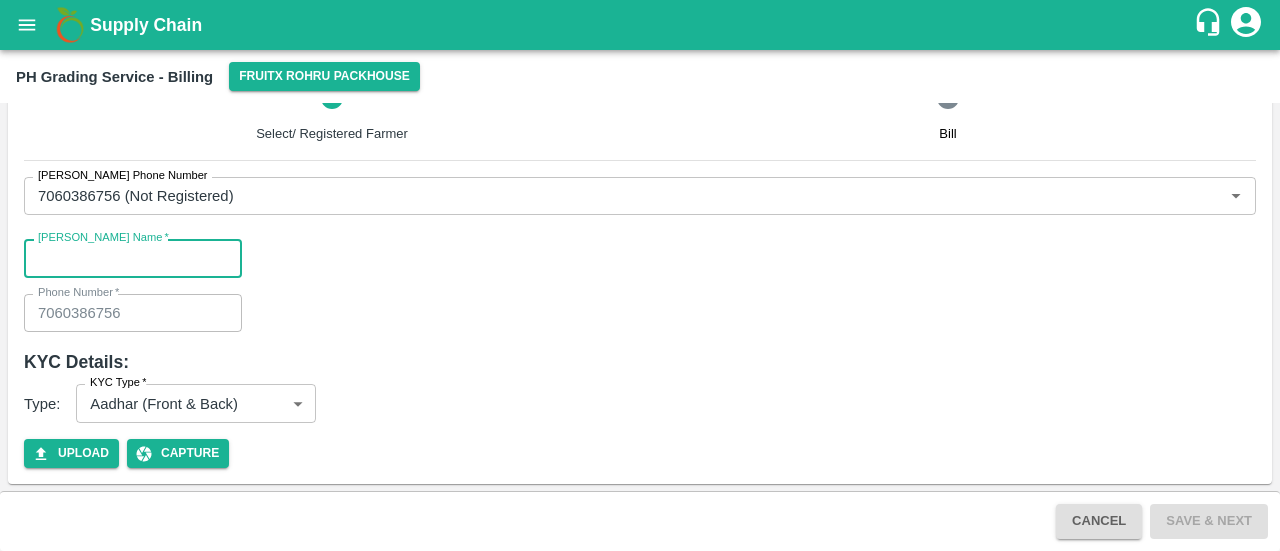 click on "[PERSON_NAME] Name   *" at bounding box center (133, 258) 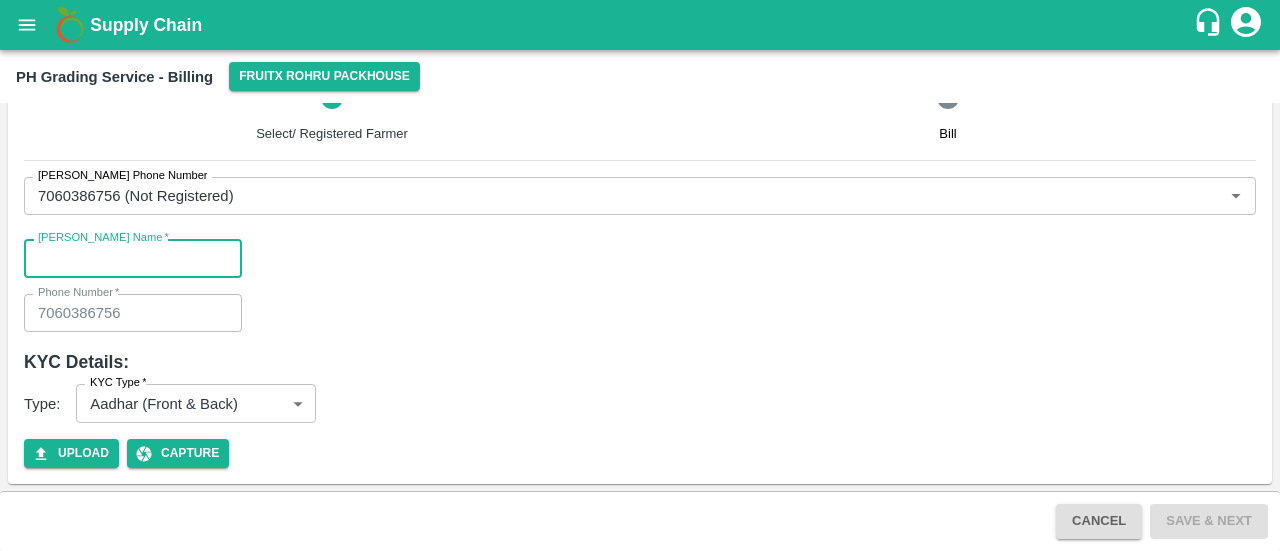 type on "[PERSON_NAME] [PERSON_NAME]" 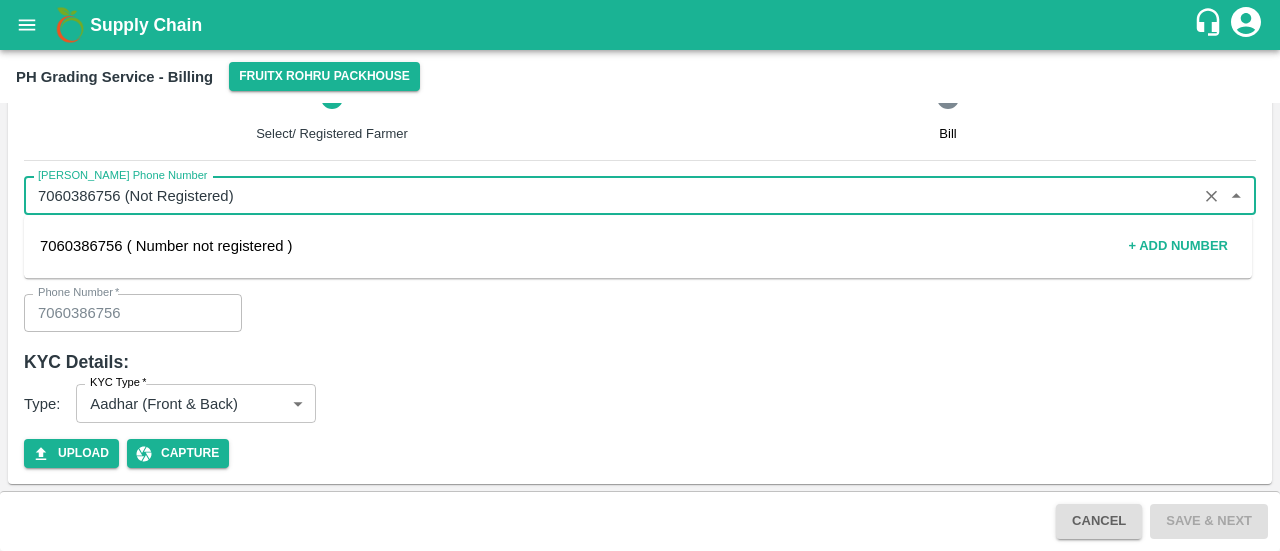 drag, startPoint x: 268, startPoint y: 189, endPoint x: 40, endPoint y: 191, distance: 228.00877 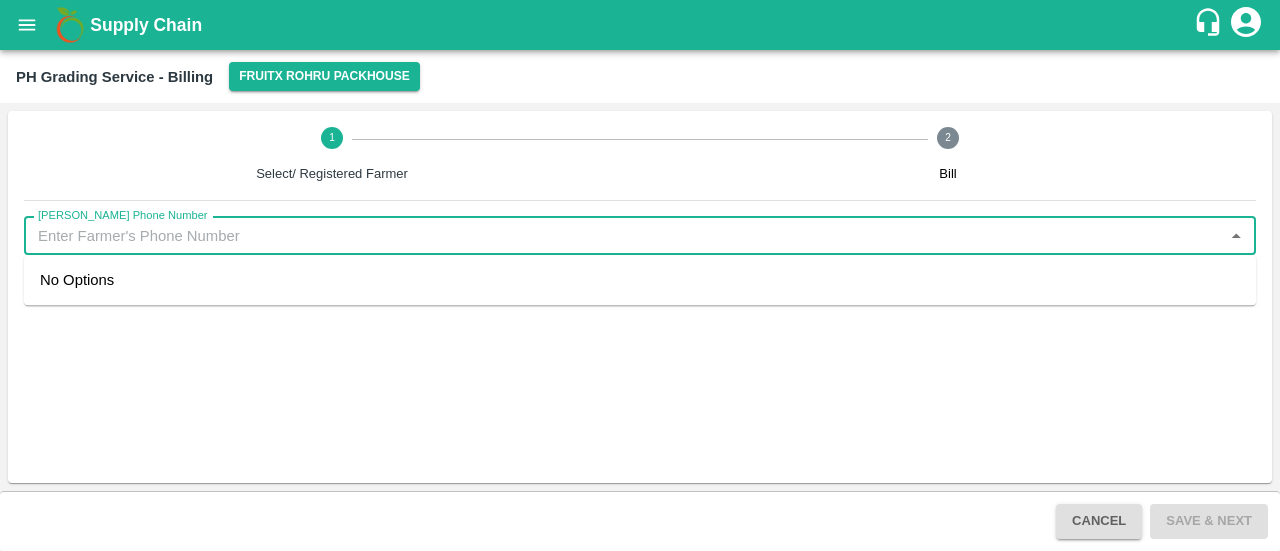 scroll, scrollTop: 0, scrollLeft: 0, axis: both 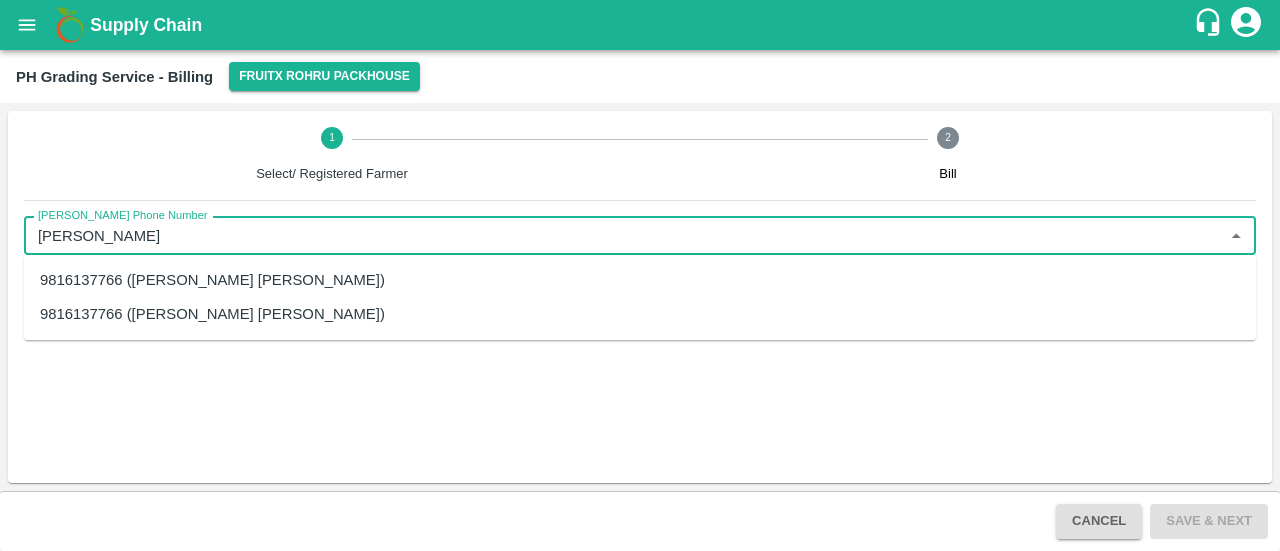 click on "9816137766 ([PERSON_NAME] [PERSON_NAME])" at bounding box center [212, 280] 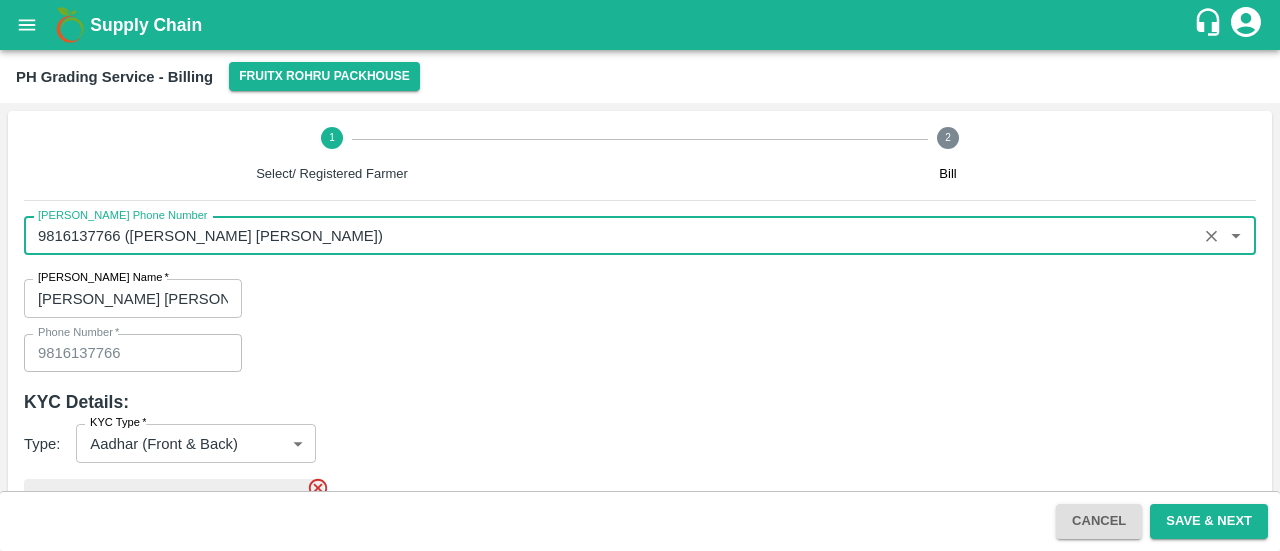 scroll, scrollTop: 149, scrollLeft: 0, axis: vertical 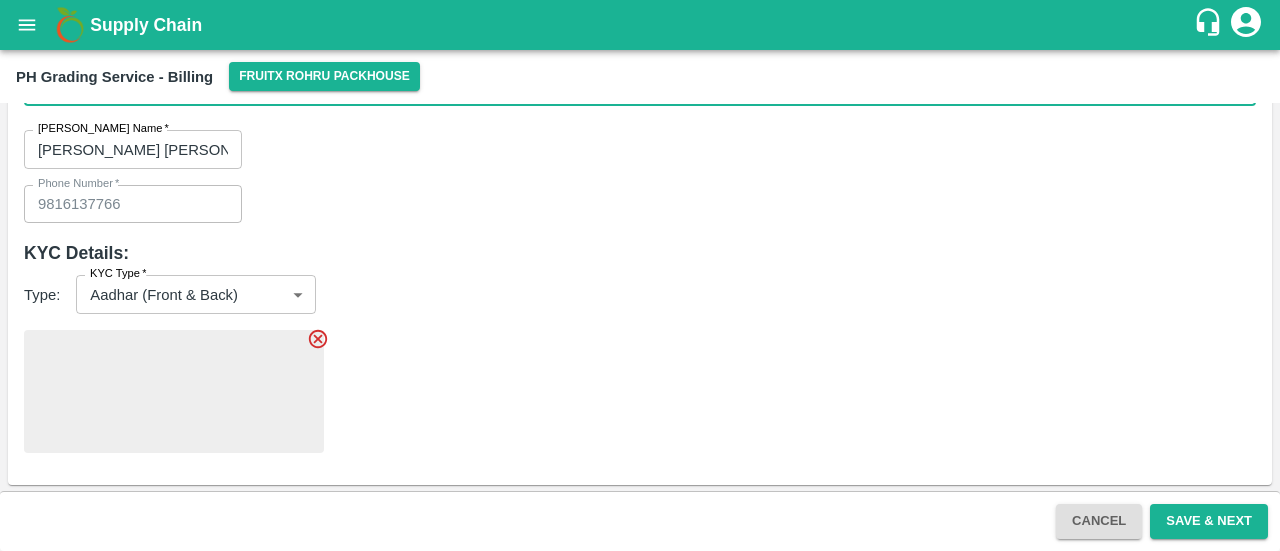 type on "9816137766 ([PERSON_NAME] [PERSON_NAME])" 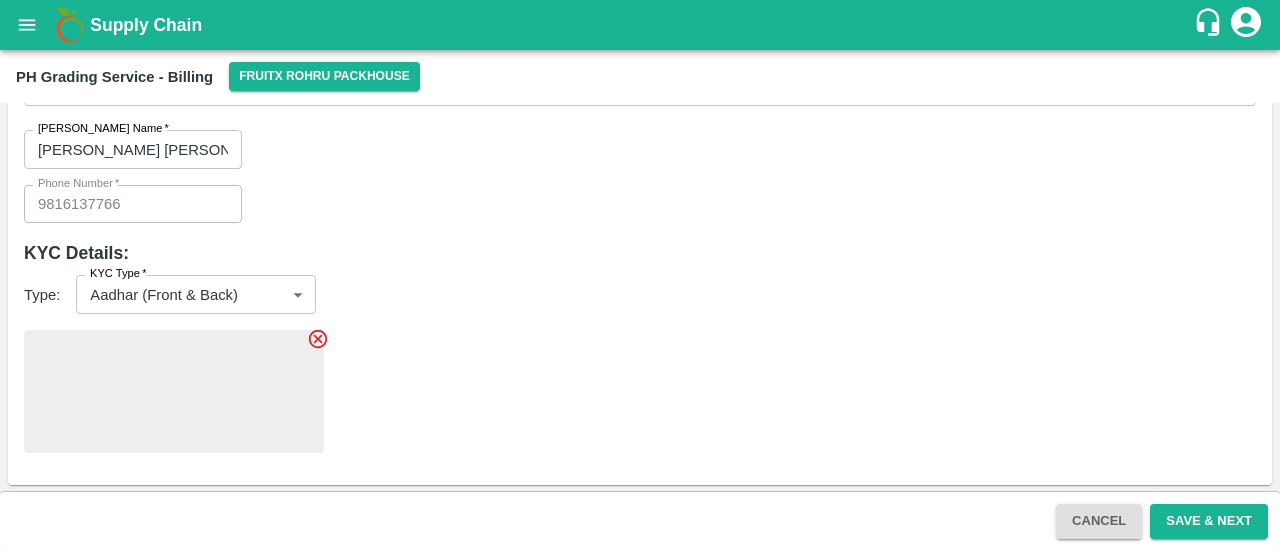 drag, startPoint x: 308, startPoint y: 364, endPoint x: 308, endPoint y: 389, distance: 25 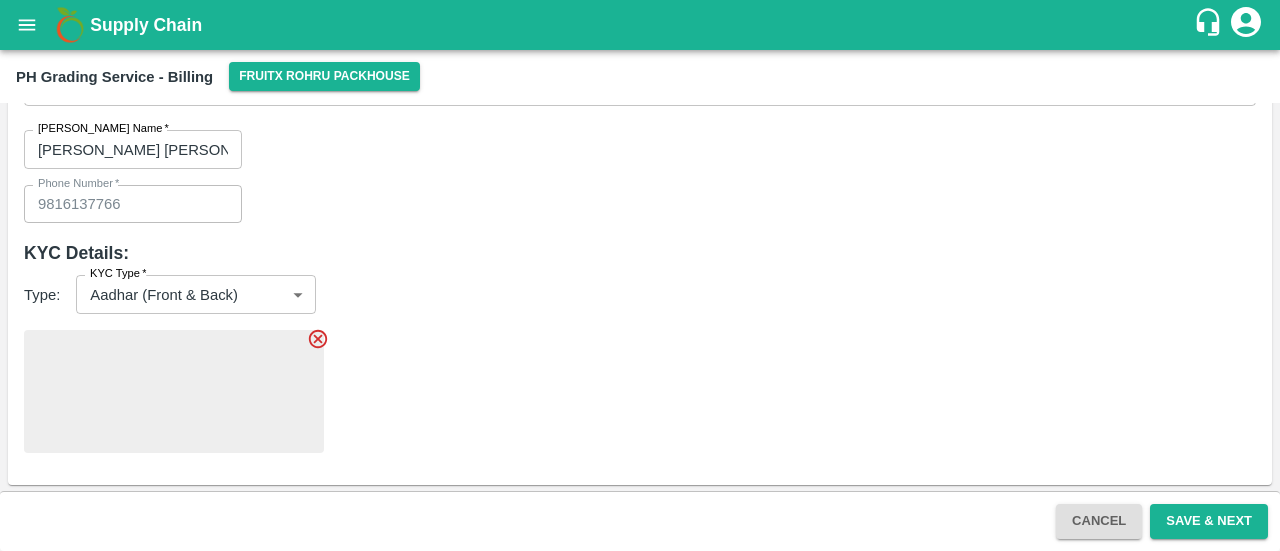 scroll, scrollTop: 0, scrollLeft: 0, axis: both 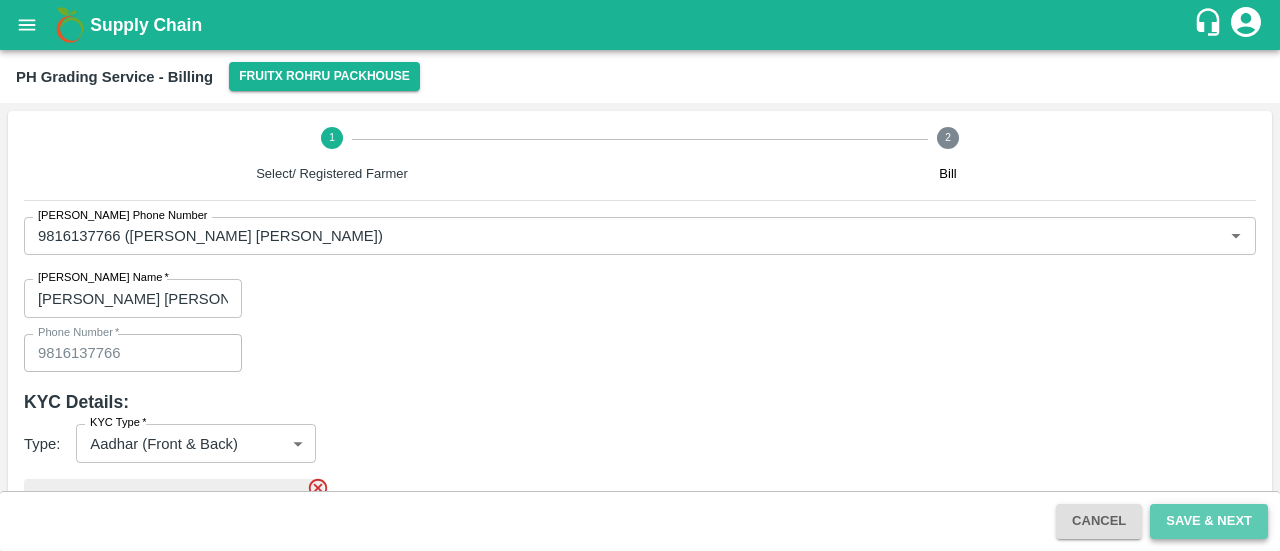 click on "Save & Next" at bounding box center [1209, 521] 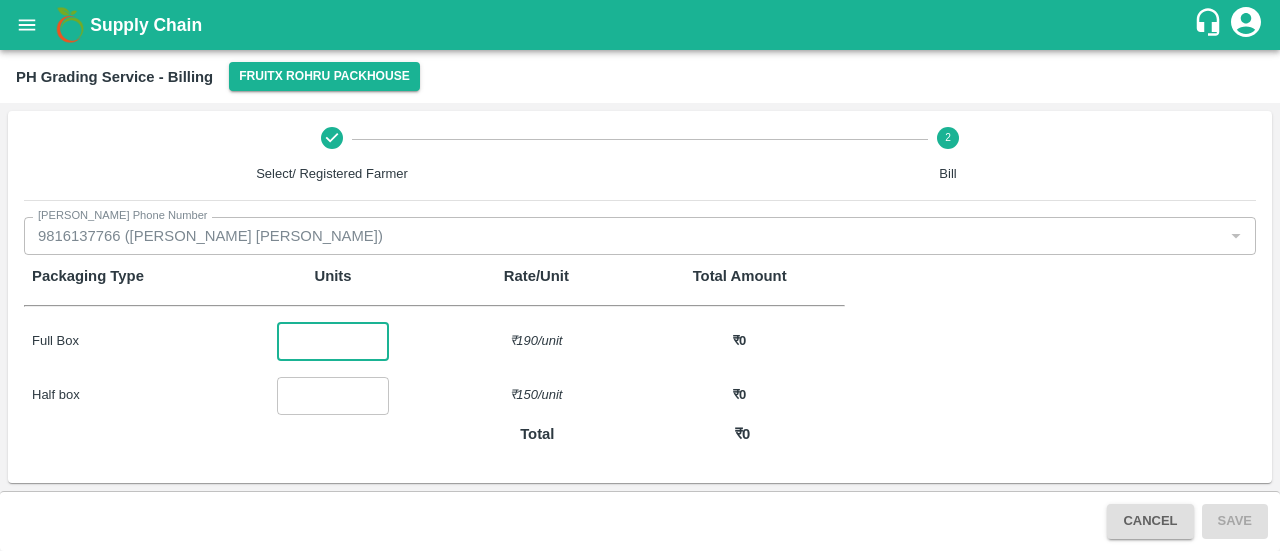 click at bounding box center (333, 341) 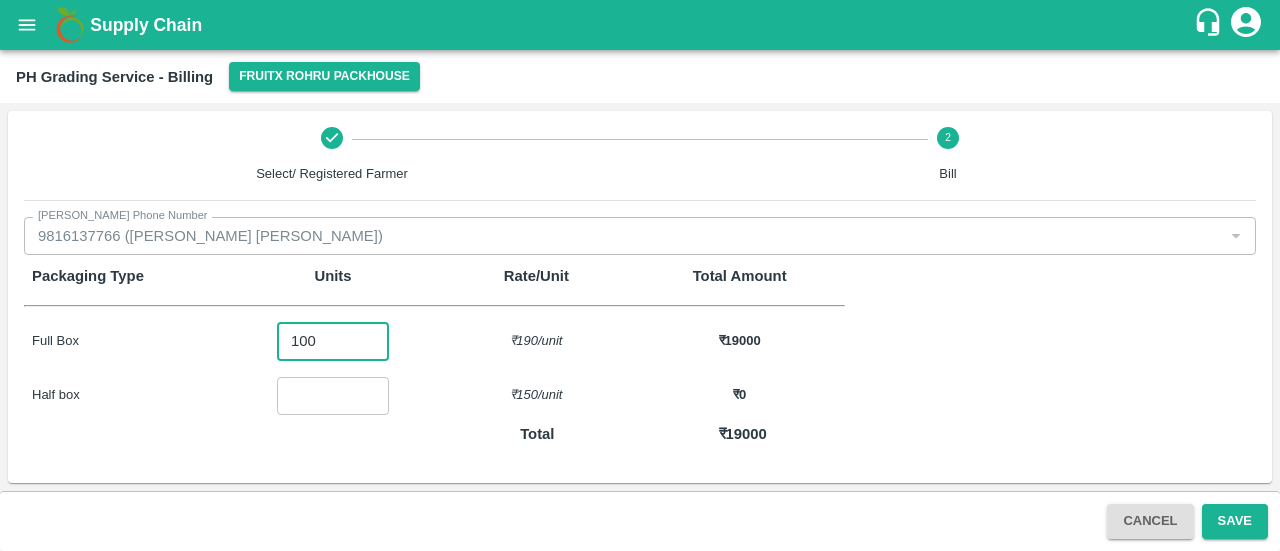 type on "100" 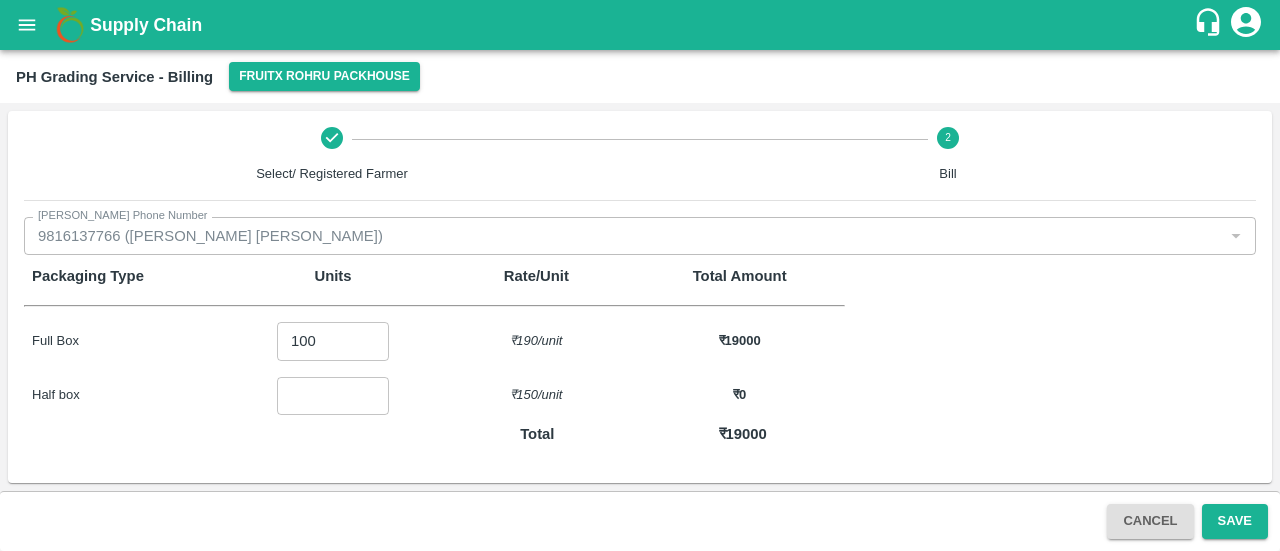 click on "Packaging Type Units Rate/Unit Total Amount Full Box 100 ​ ₹  190 /unit ₹  19000 Half box ​ ₹  150 /unit ₹  0 Total ₹  19000" at bounding box center [640, 350] 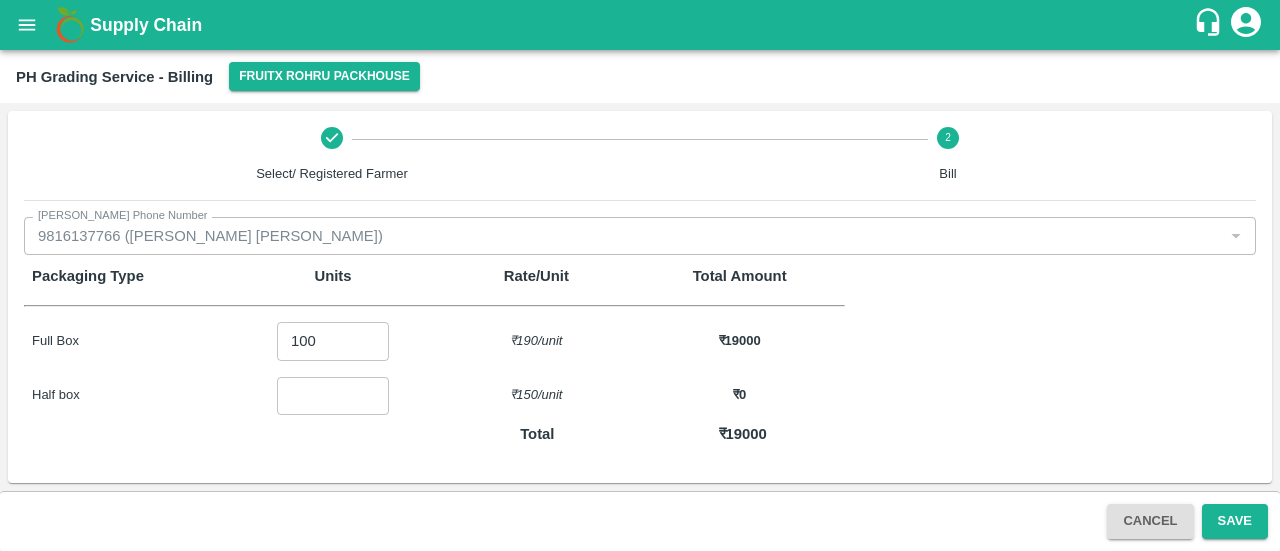 click at bounding box center (333, 396) 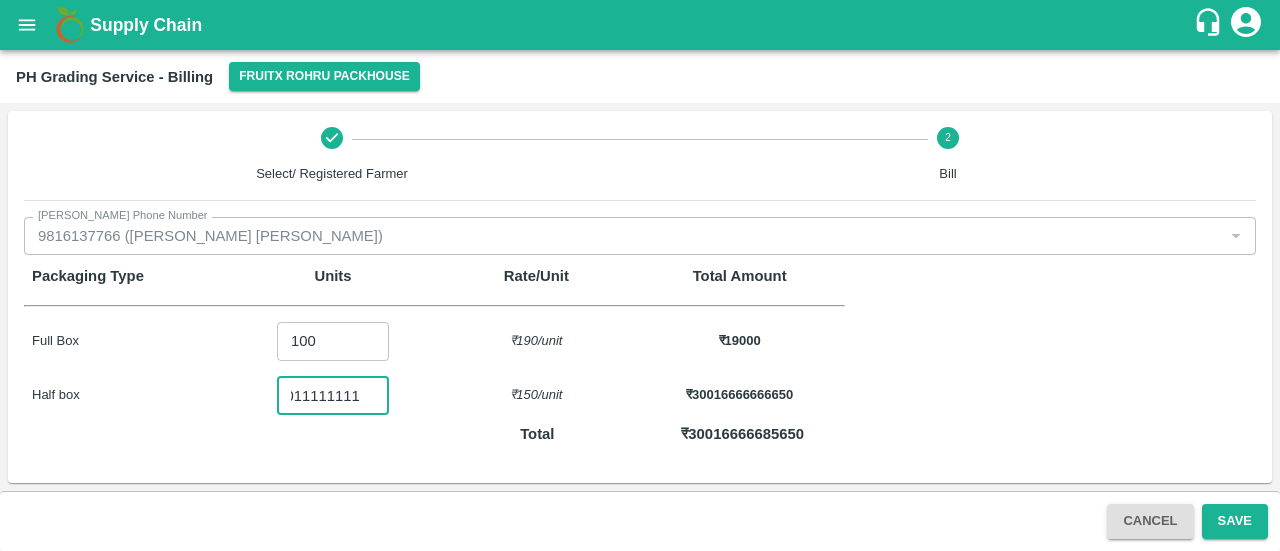 scroll, scrollTop: 0, scrollLeft: 0, axis: both 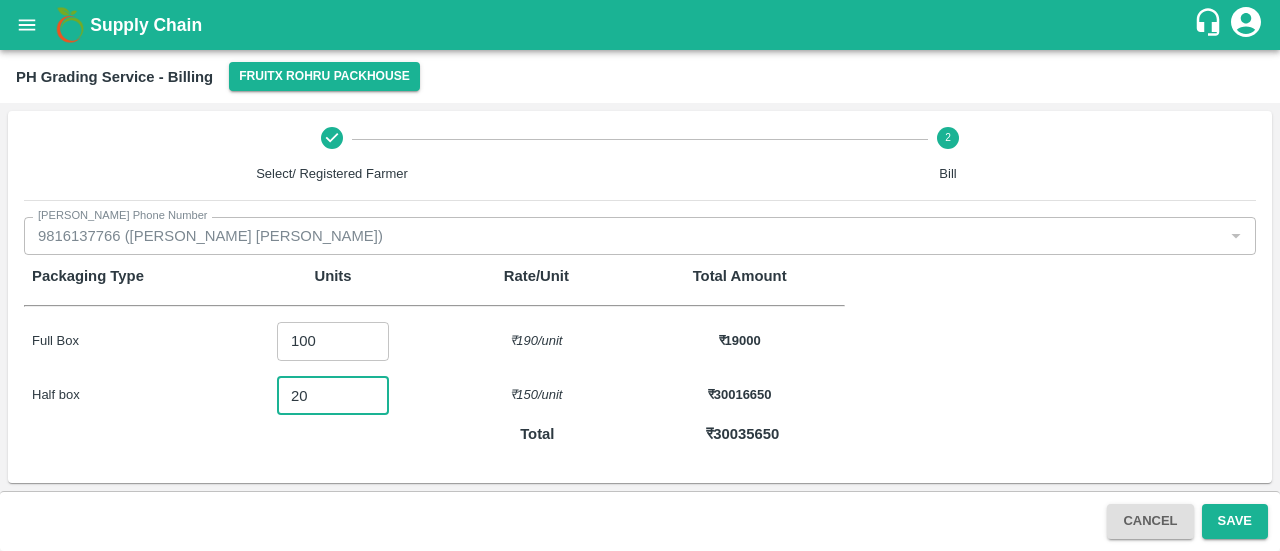 type on "2" 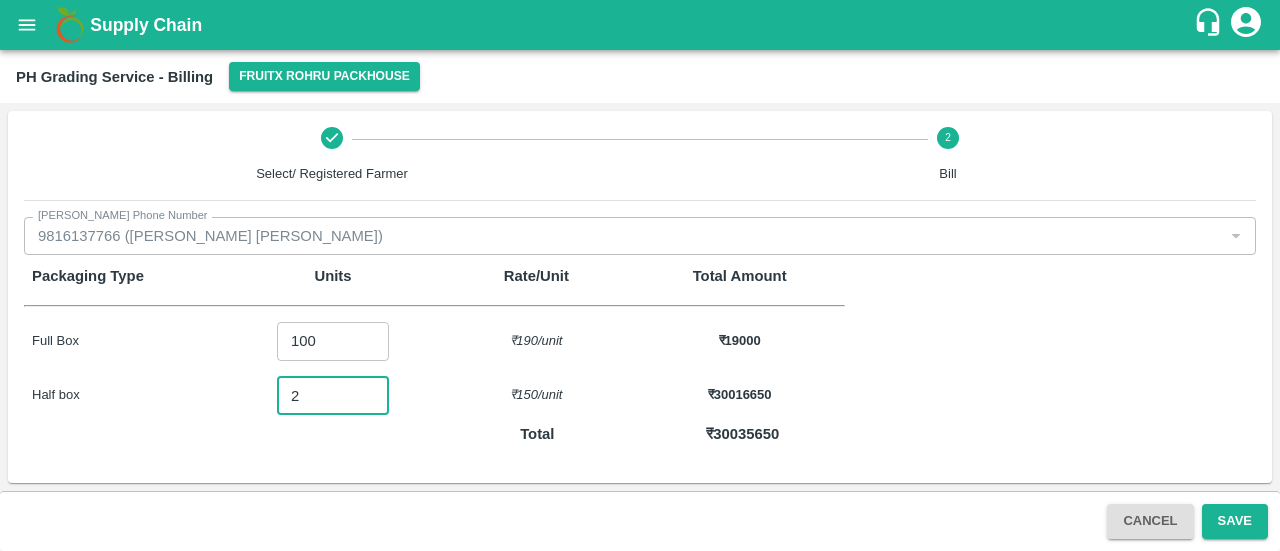 type 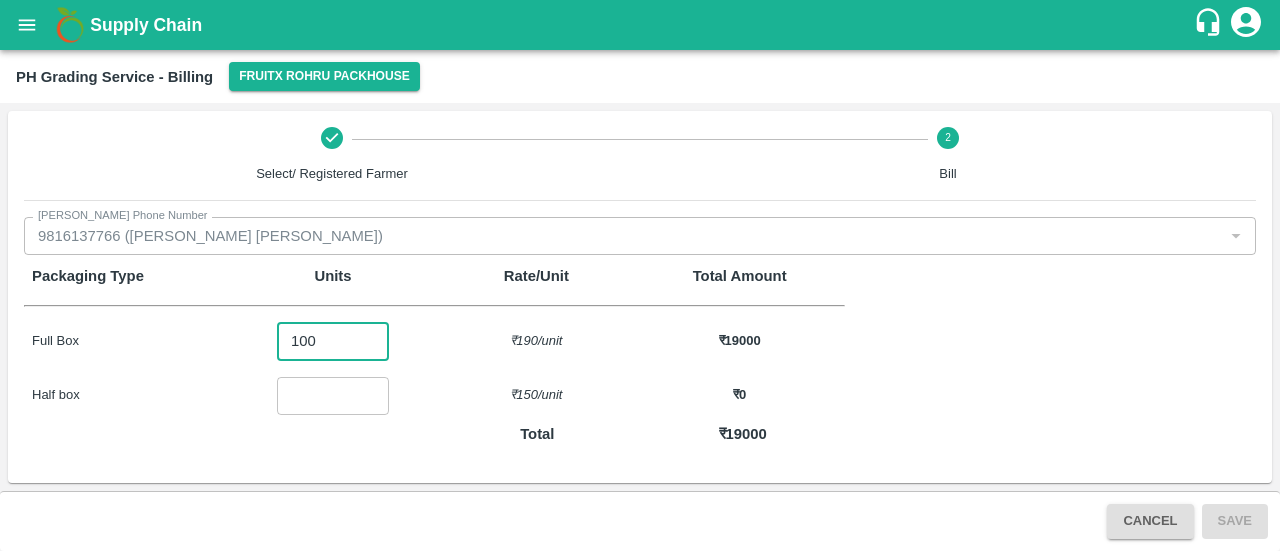 click on "100" at bounding box center [333, 341] 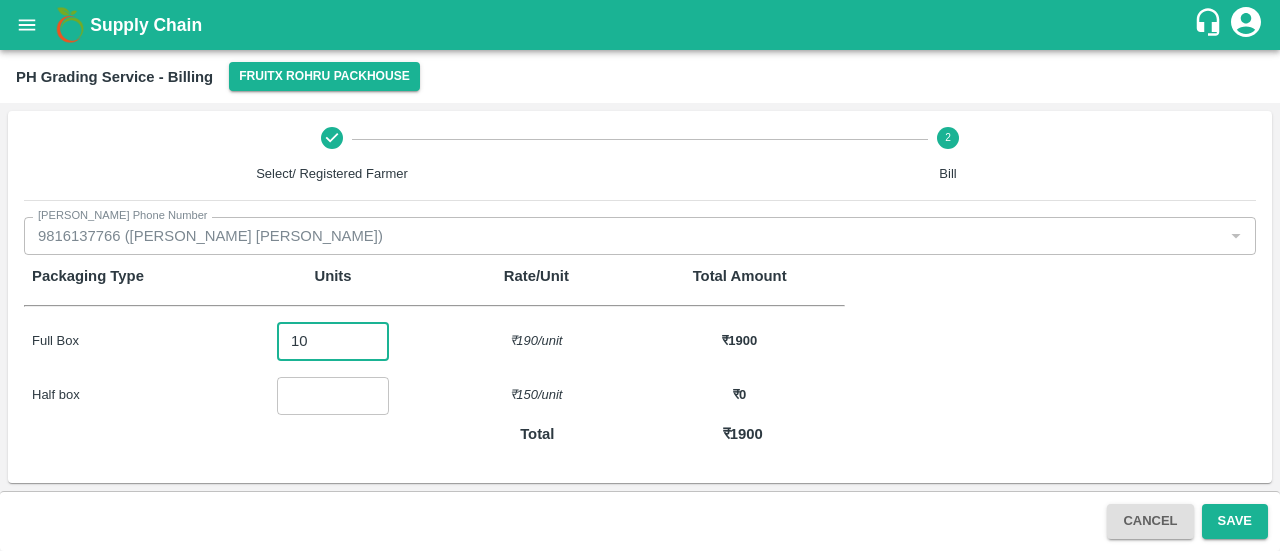 type on "1" 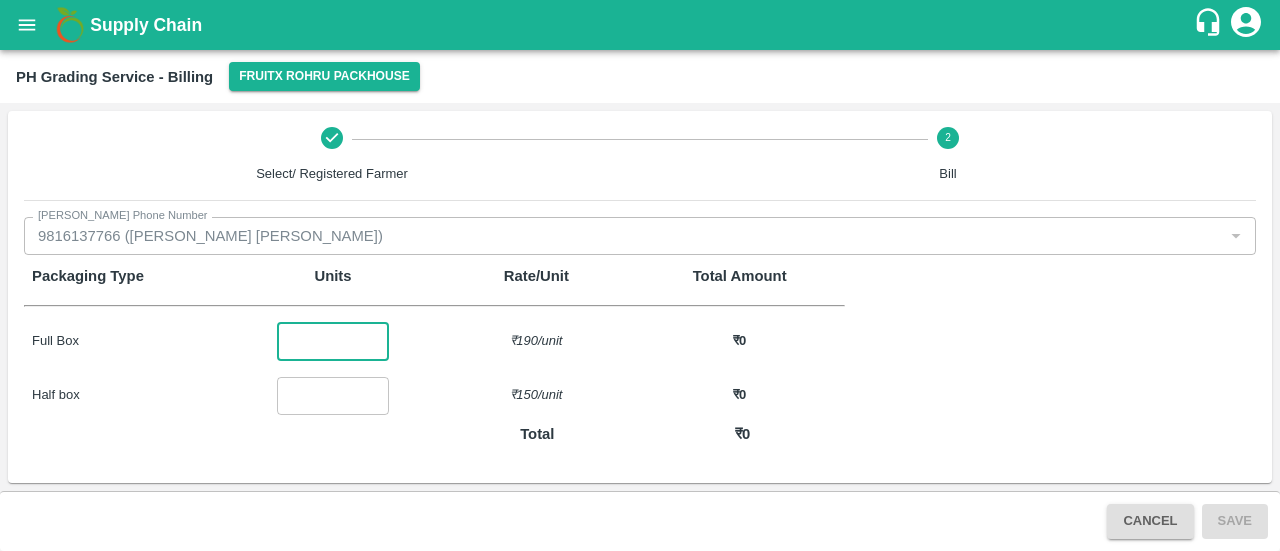 type 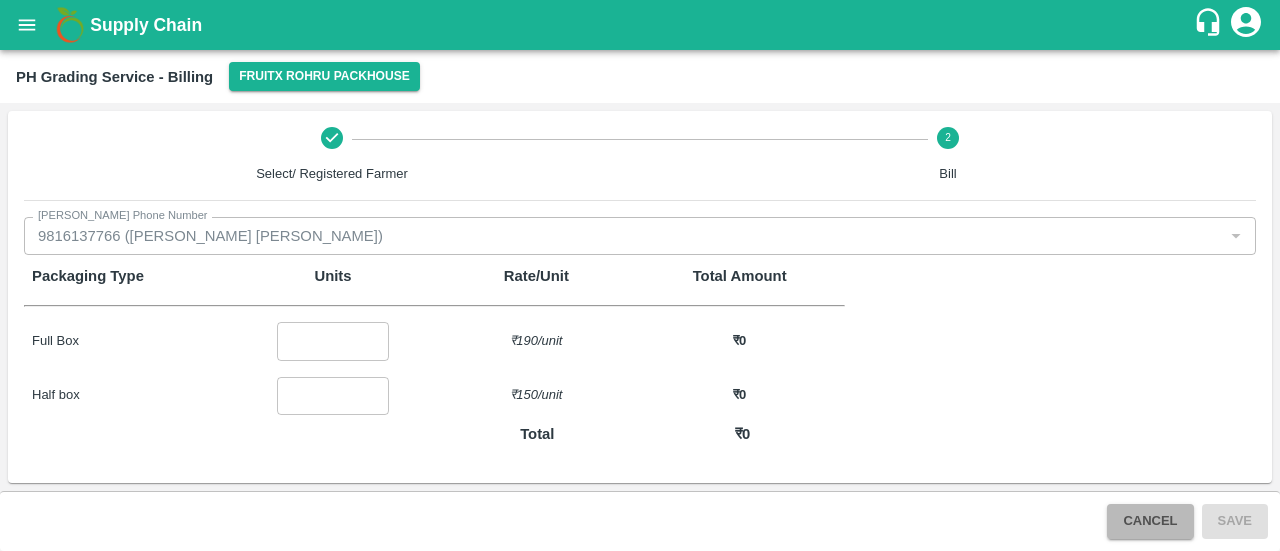 click on "Cancel" at bounding box center [1150, 521] 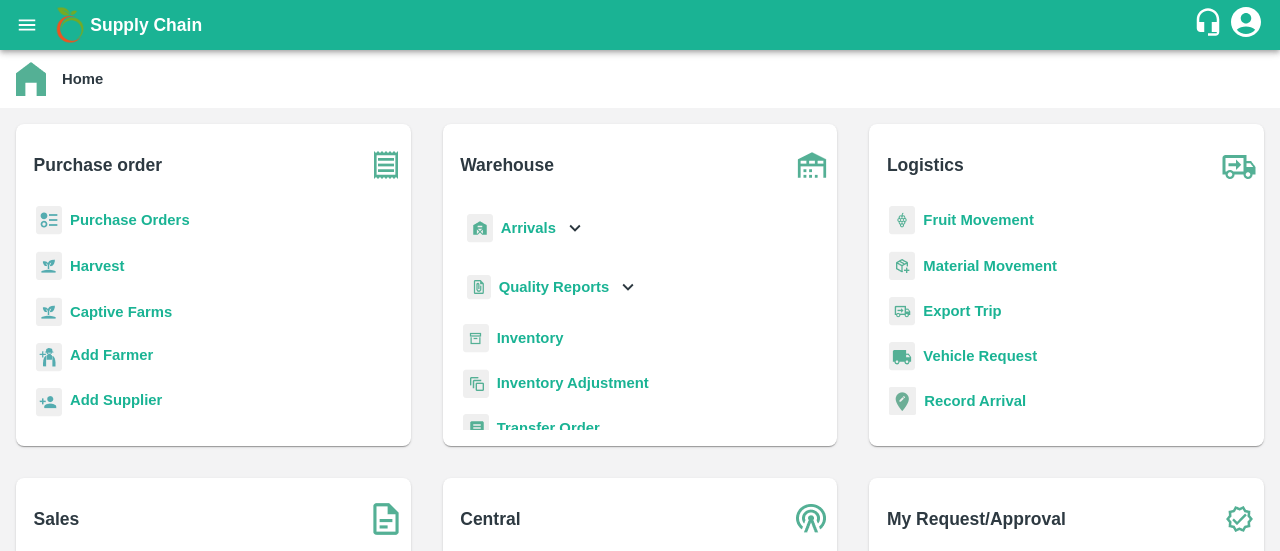 scroll, scrollTop: 264, scrollLeft: 0, axis: vertical 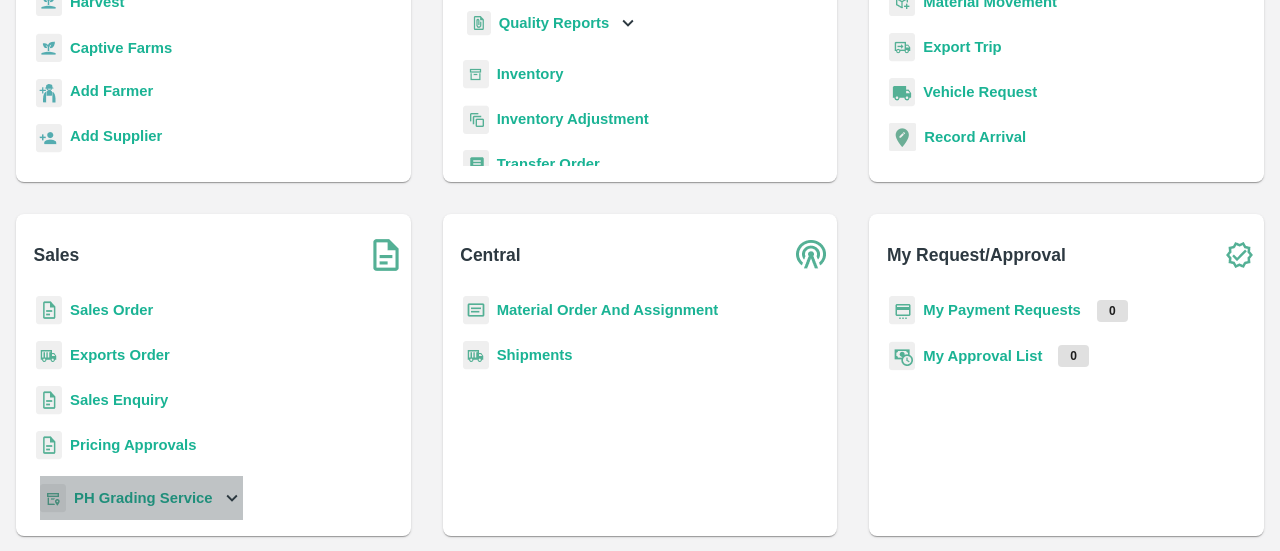 click on "PH Grading Service" at bounding box center [143, 498] 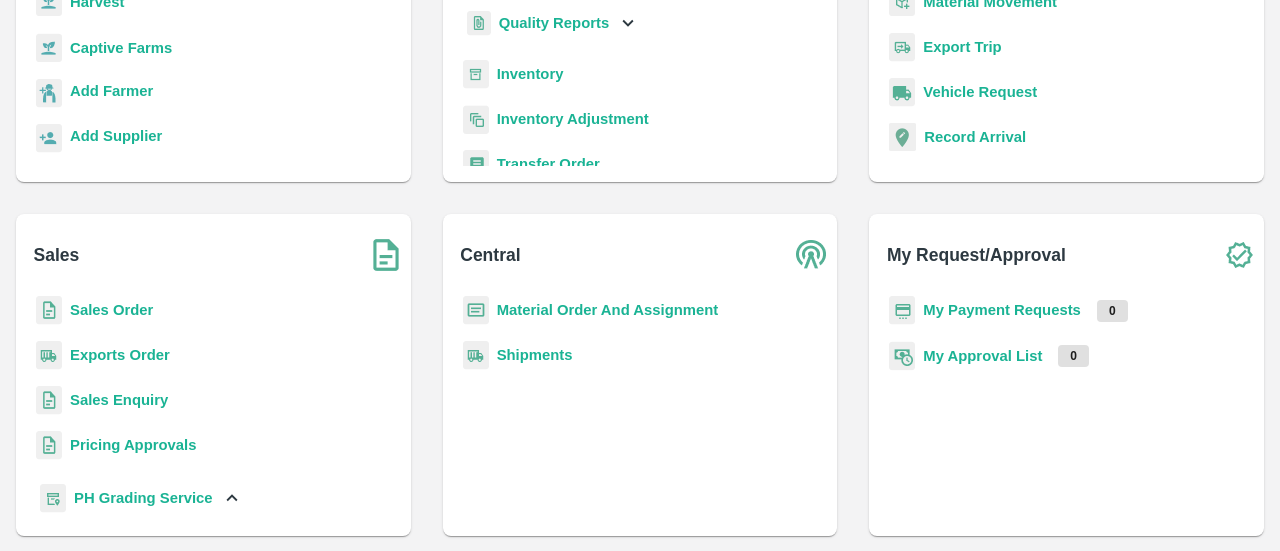 scroll, scrollTop: 117, scrollLeft: 0, axis: vertical 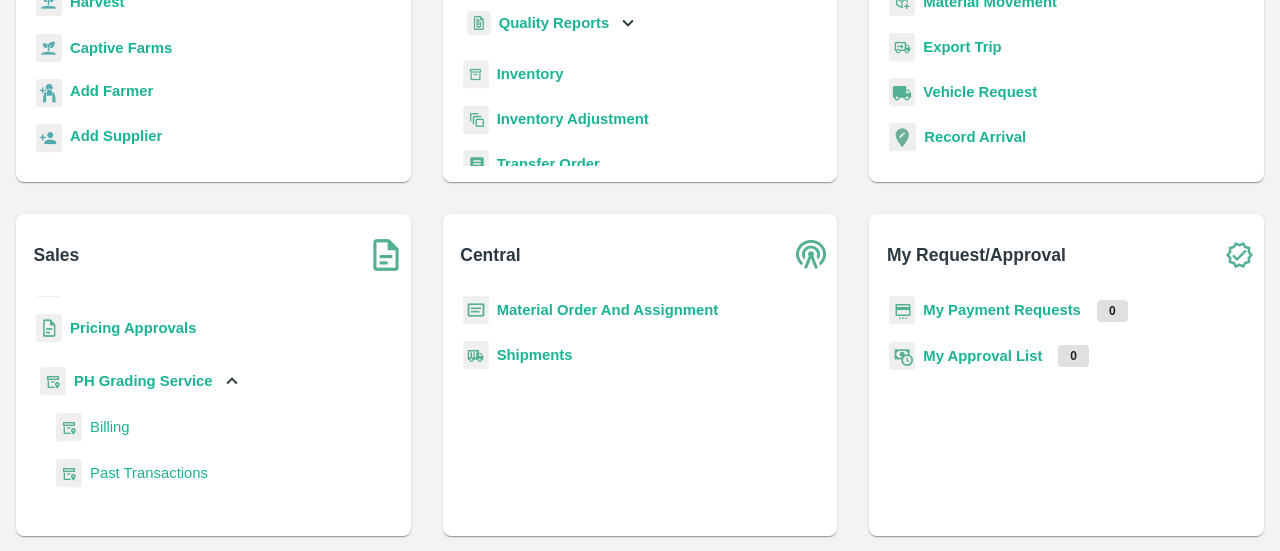 click on "Billing" at bounding box center (110, 427) 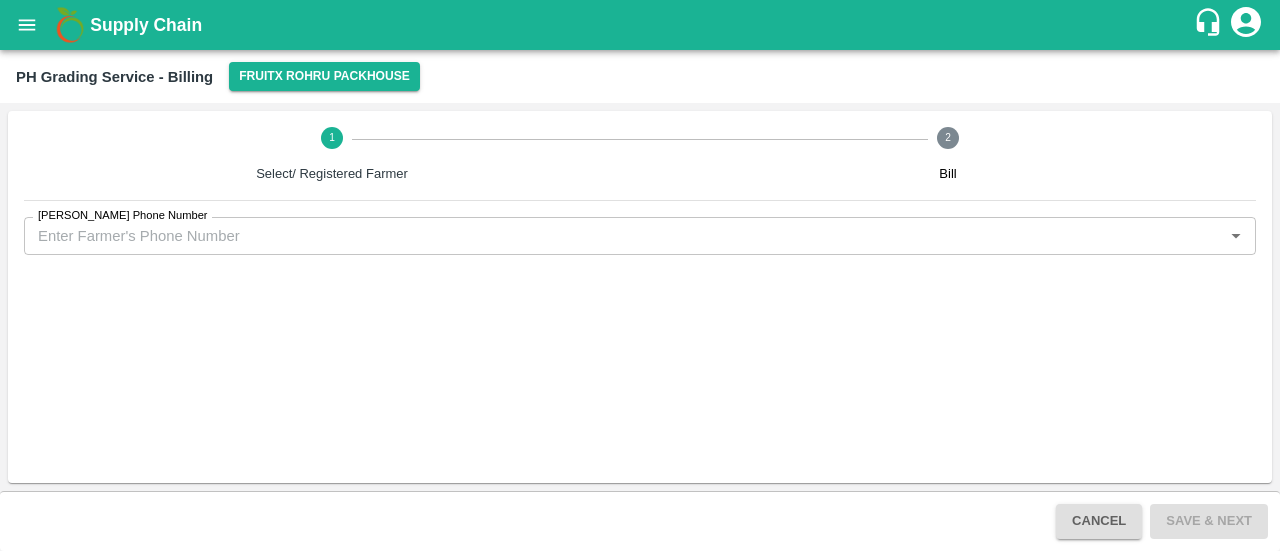 scroll, scrollTop: 0, scrollLeft: 0, axis: both 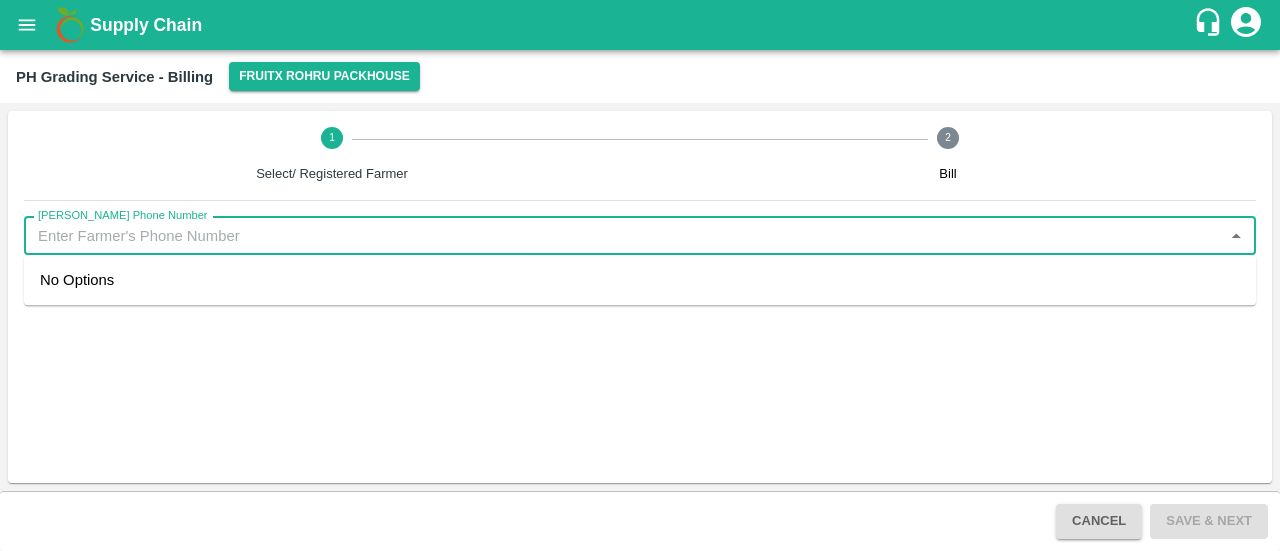 click on "[PERSON_NAME] Phone Number" at bounding box center (623, 236) 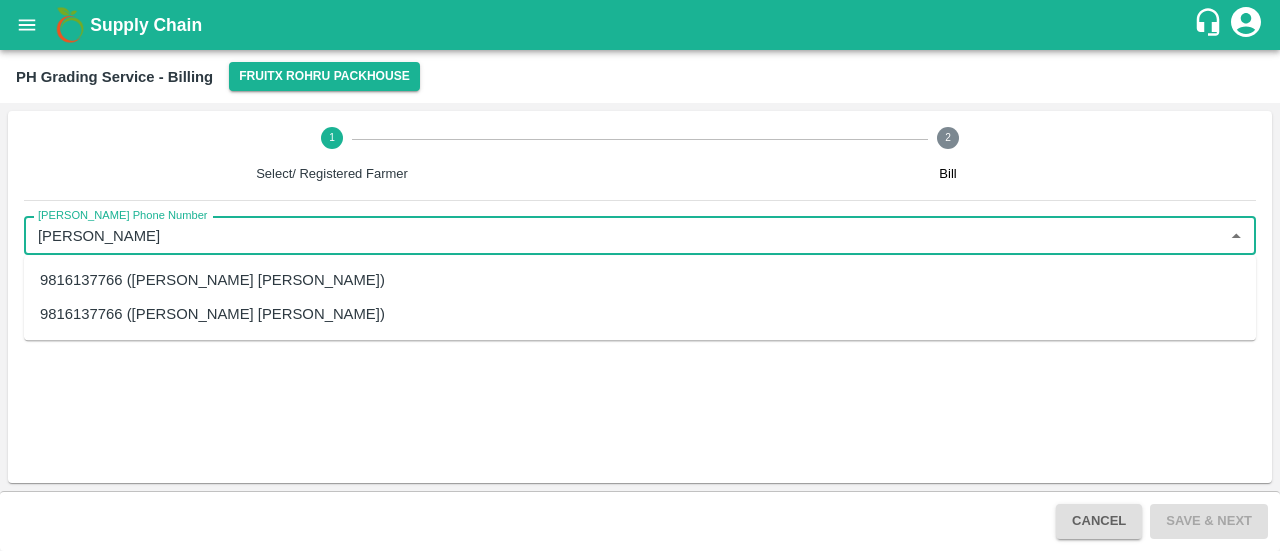 click on "9816137766 ([PERSON_NAME] [PERSON_NAME])" at bounding box center [212, 280] 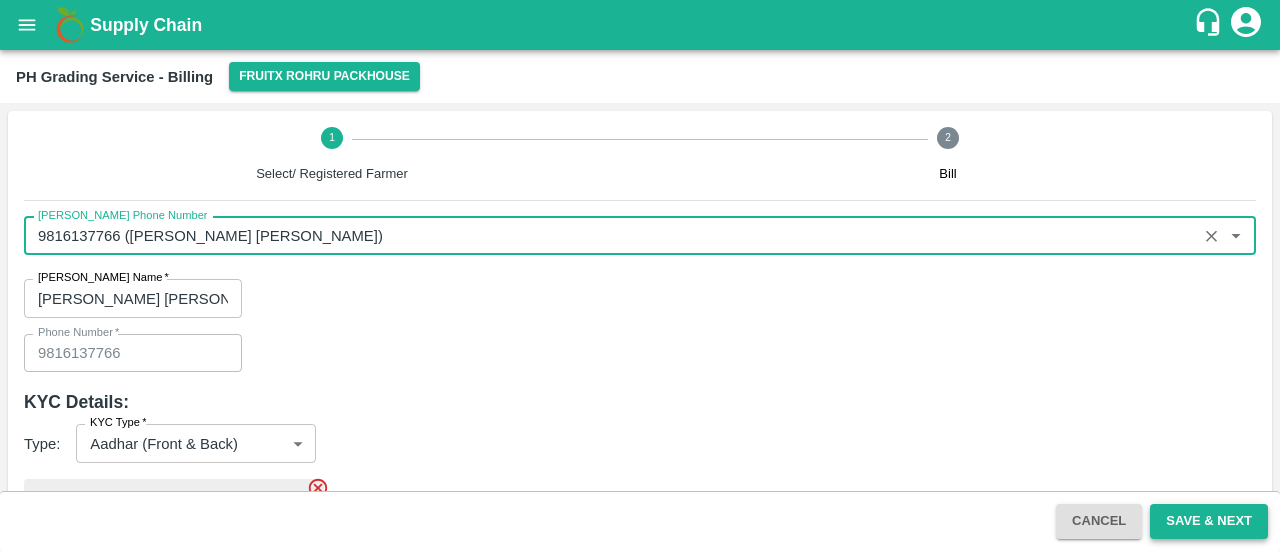 type on "9816137766 ([PERSON_NAME] [PERSON_NAME])" 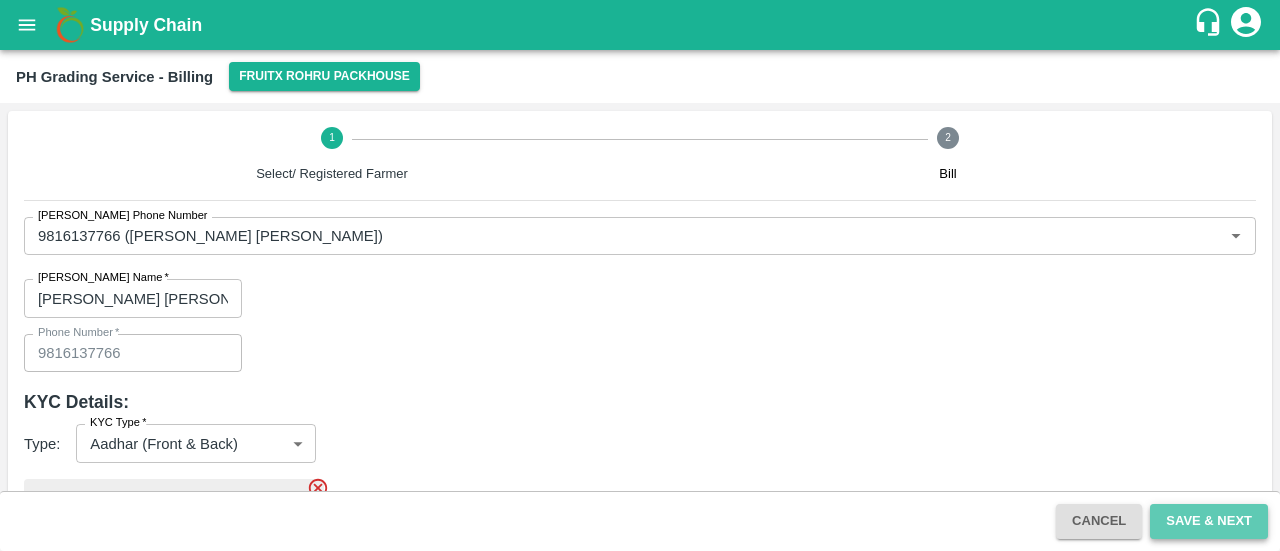 click on "Save & Next" at bounding box center [1209, 521] 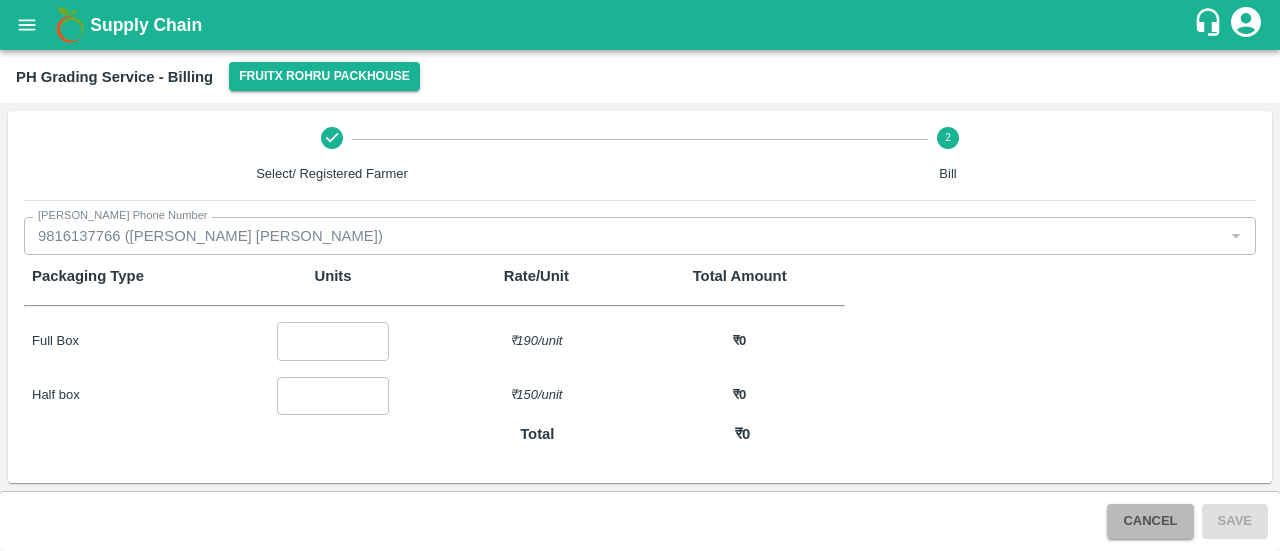 click on "Cancel" at bounding box center (1150, 521) 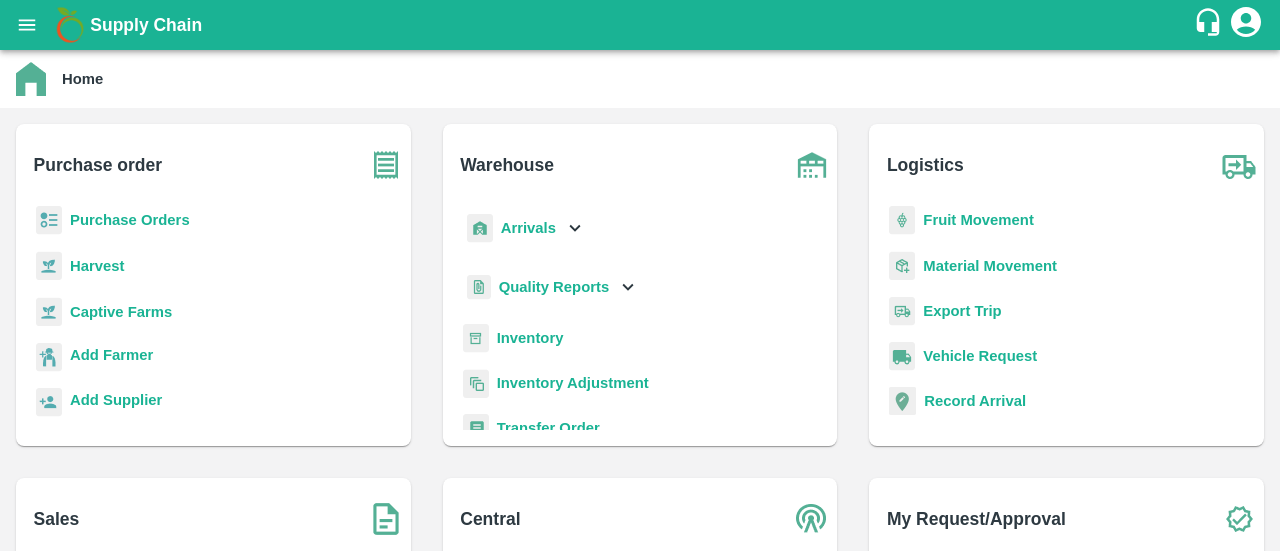 scroll, scrollTop: 264, scrollLeft: 0, axis: vertical 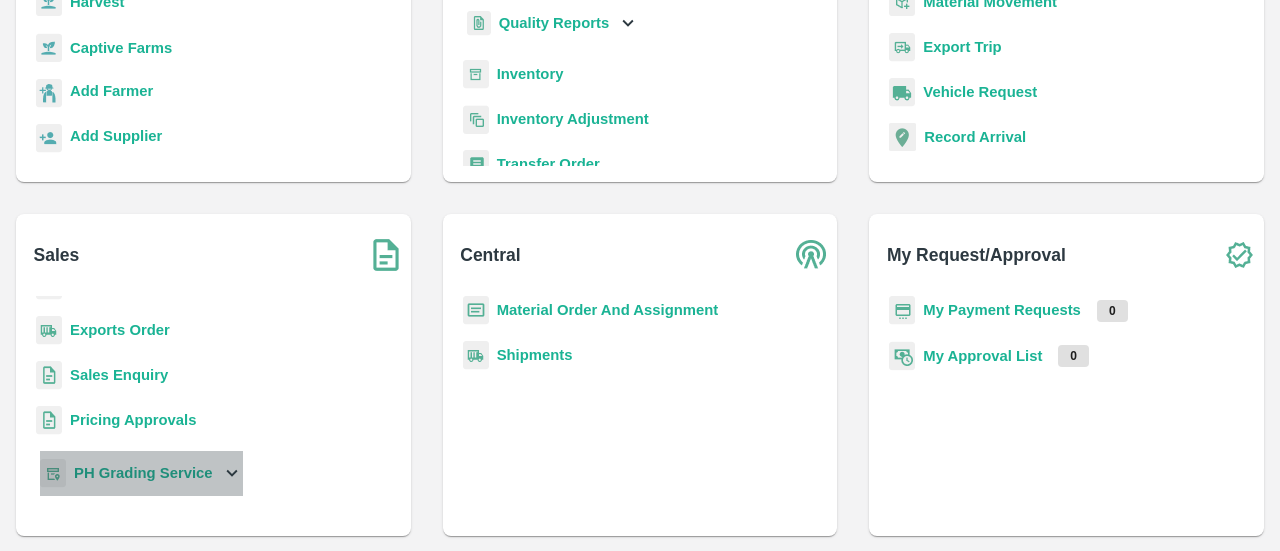 click on "PH Grading Service" at bounding box center (143, 473) 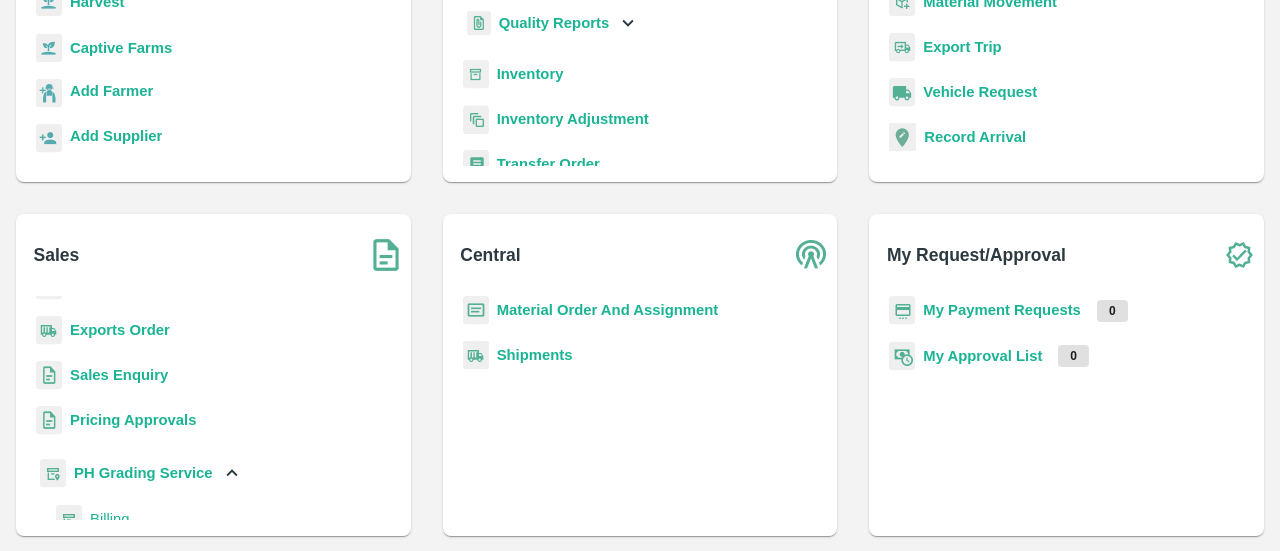 scroll, scrollTop: 117, scrollLeft: 0, axis: vertical 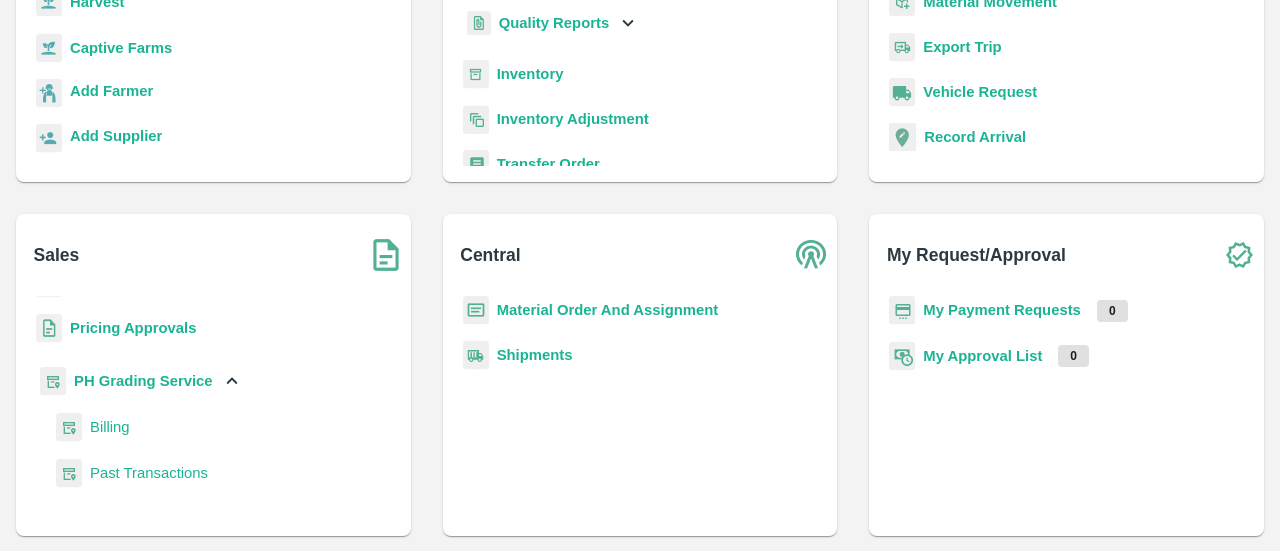click on "Billing" at bounding box center [110, 427] 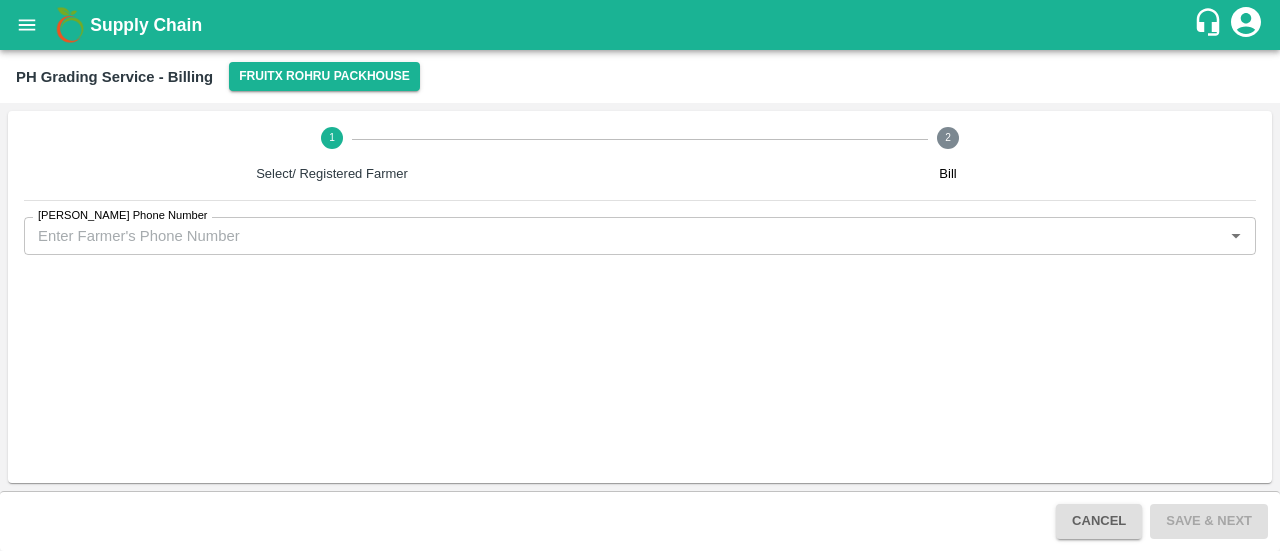 scroll, scrollTop: 0, scrollLeft: 0, axis: both 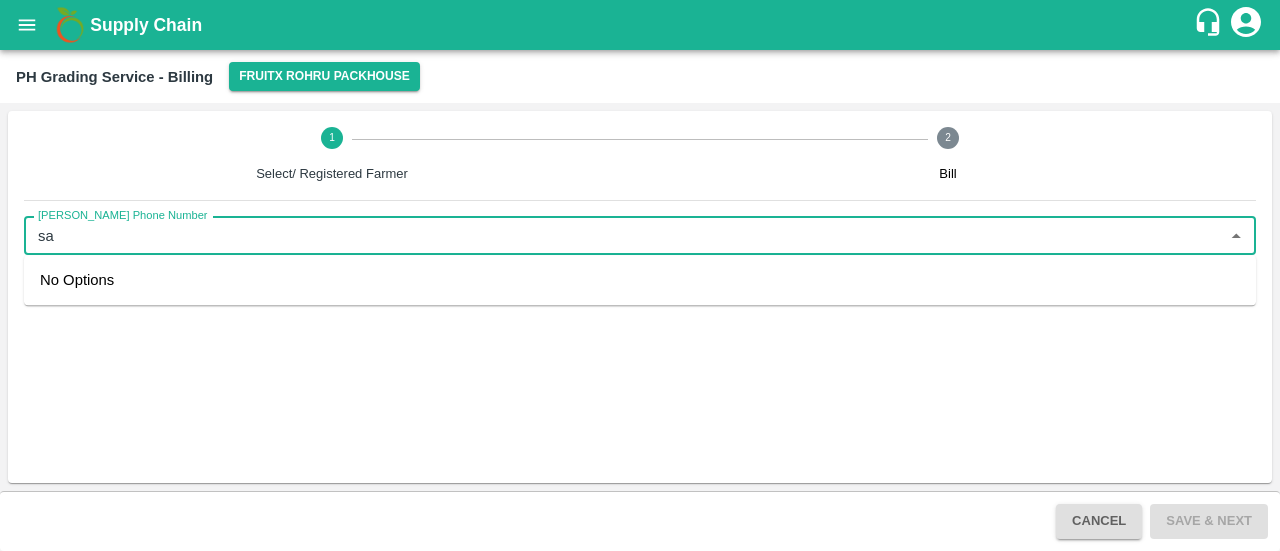 type on "s" 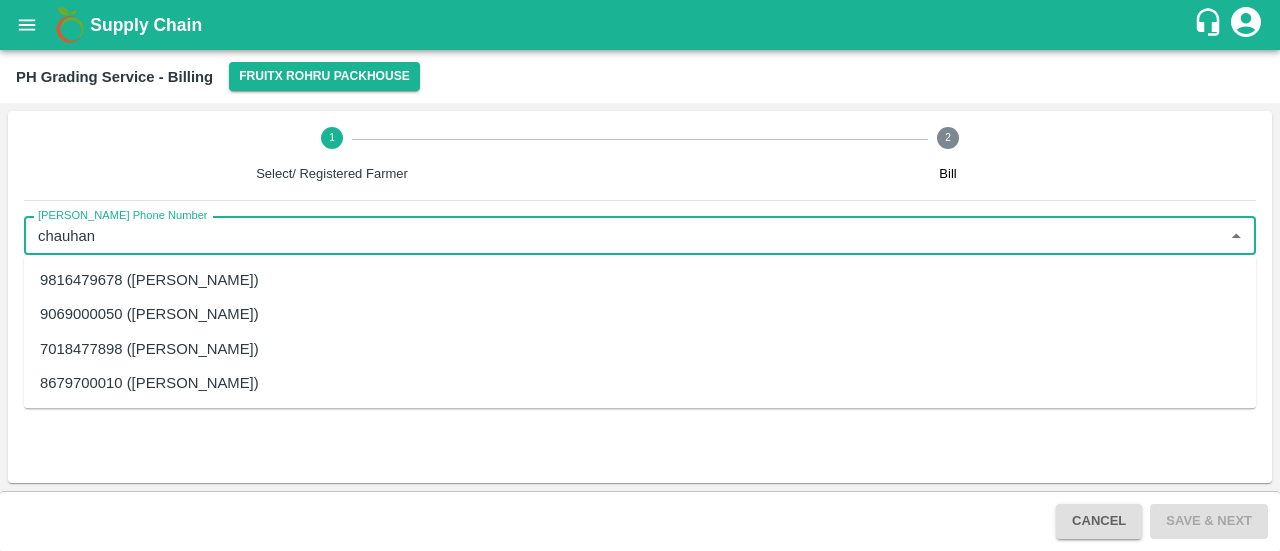 click on "9816479678 ([PERSON_NAME])" at bounding box center (640, 280) 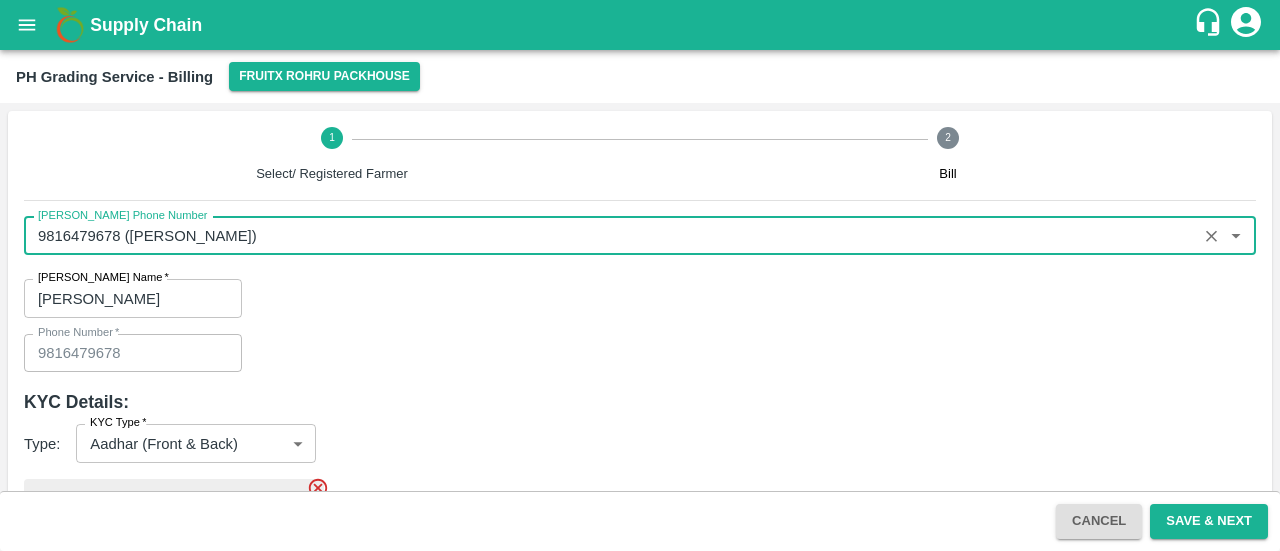 scroll, scrollTop: 149, scrollLeft: 0, axis: vertical 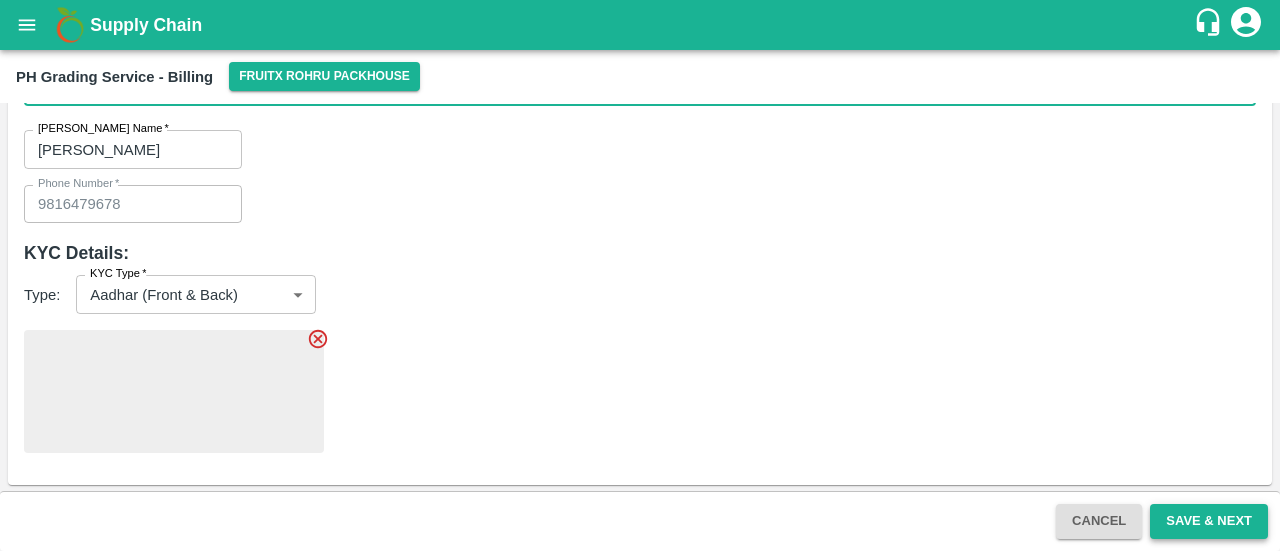 type on "9816479678 ([PERSON_NAME])" 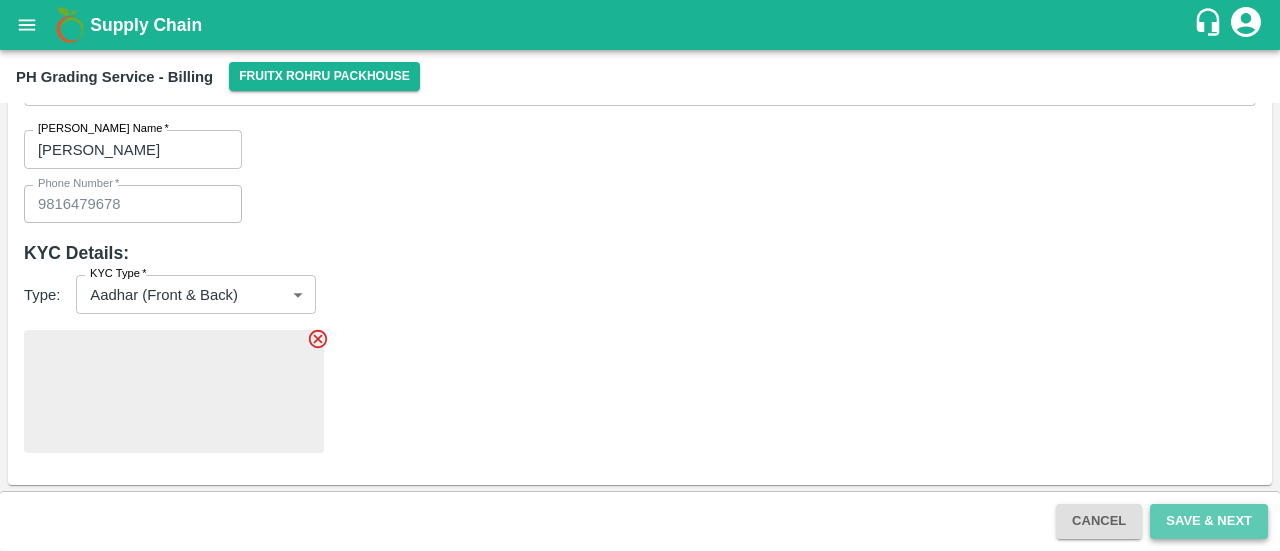 click on "Save & Next" at bounding box center [1209, 521] 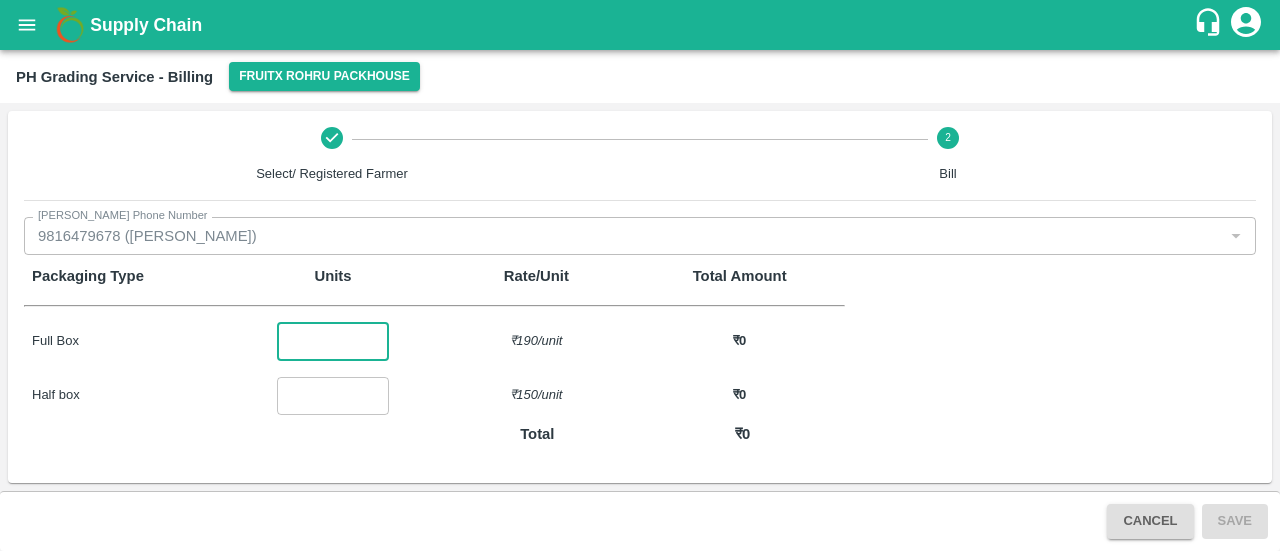 click at bounding box center [333, 341] 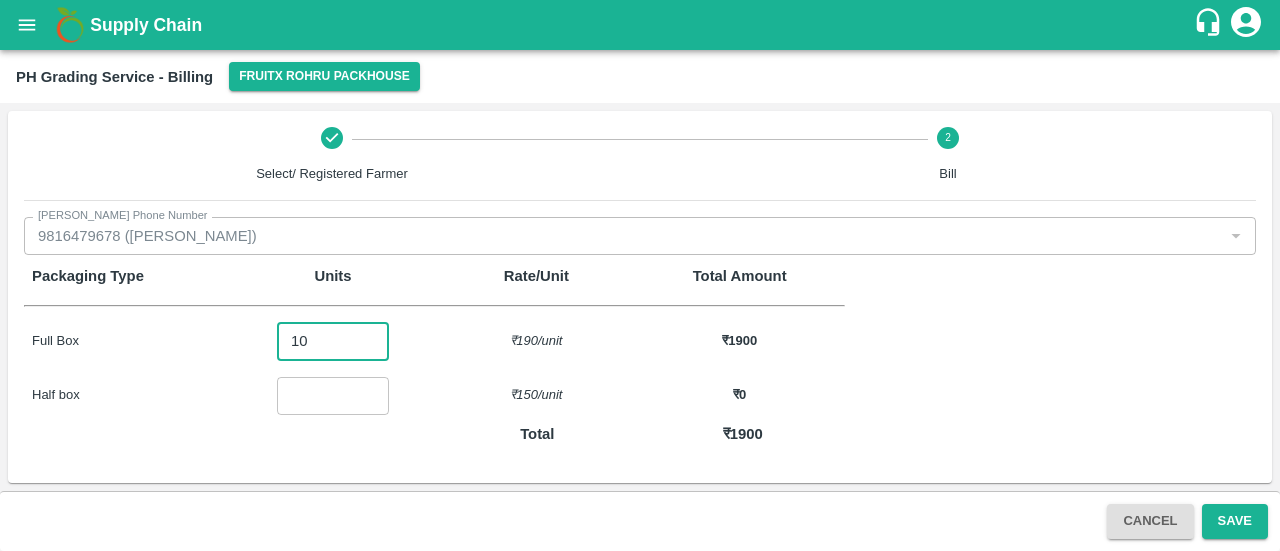 type on "10" 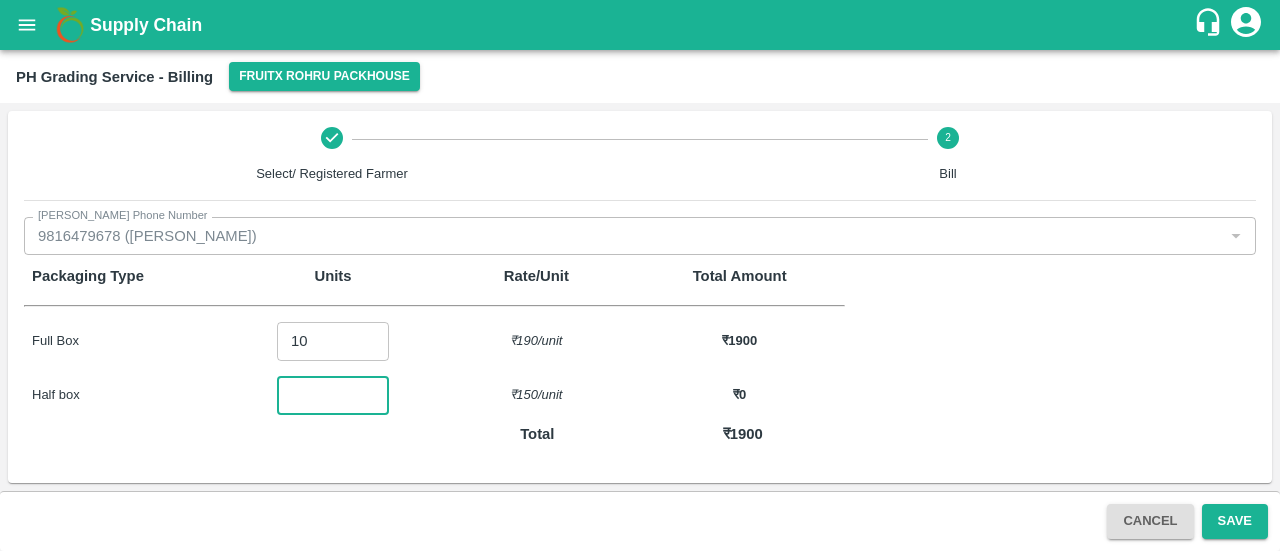 click at bounding box center (333, 396) 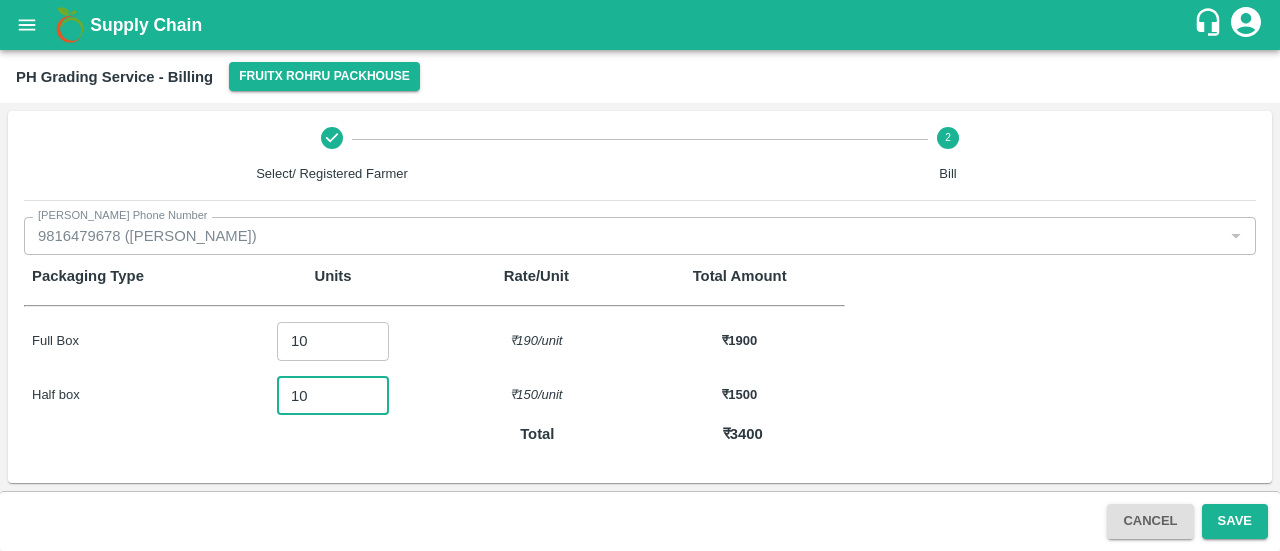 type on "10" 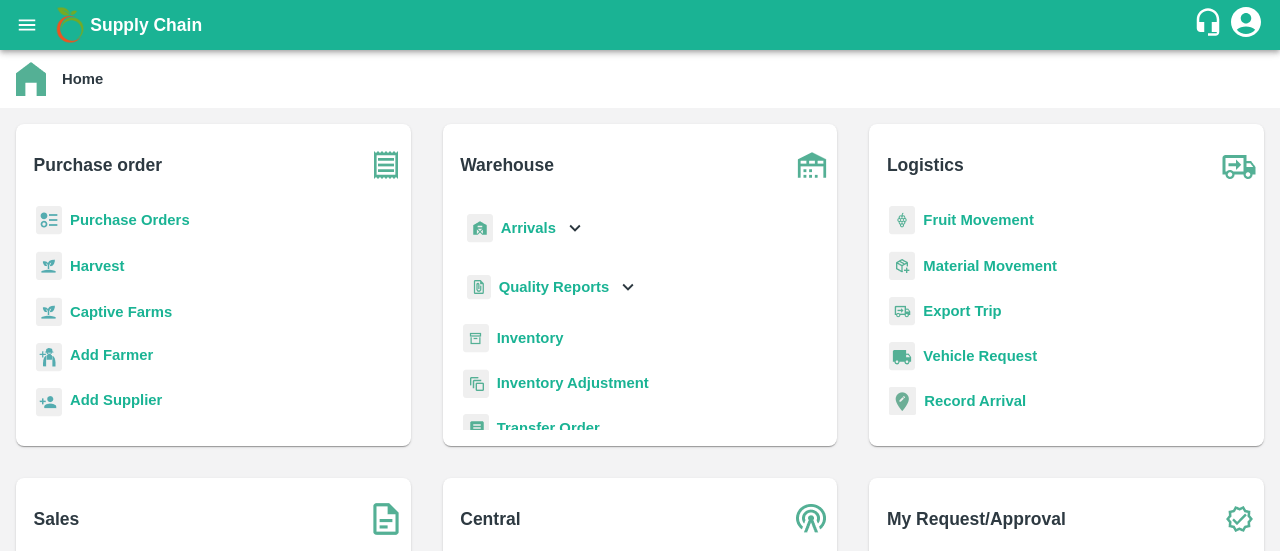 scroll, scrollTop: 264, scrollLeft: 0, axis: vertical 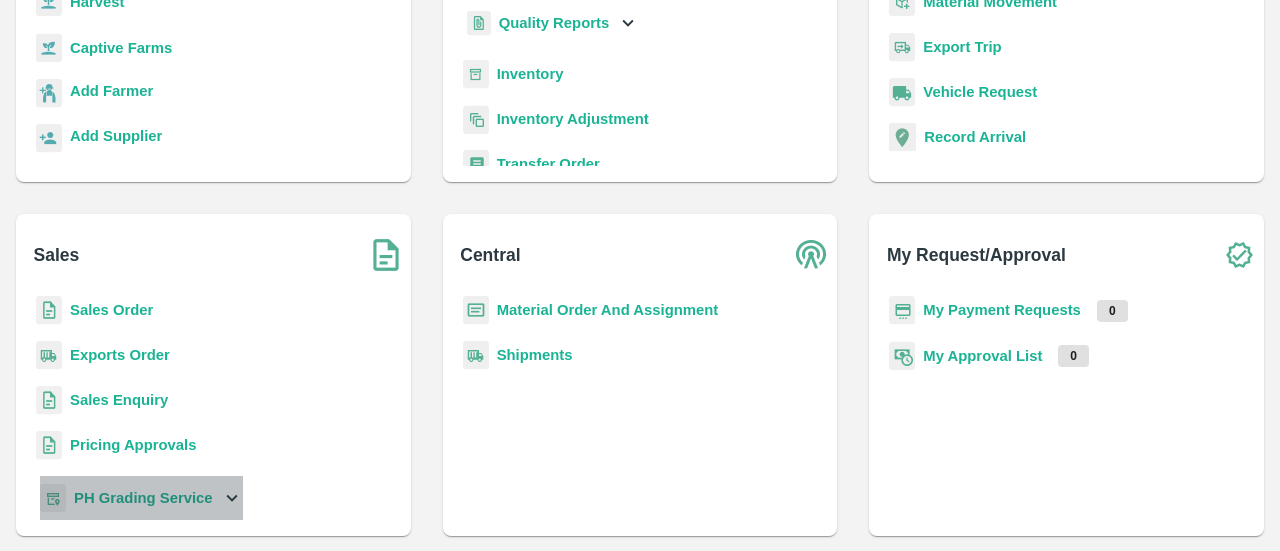 click on "PH Grading Service" at bounding box center [143, 498] 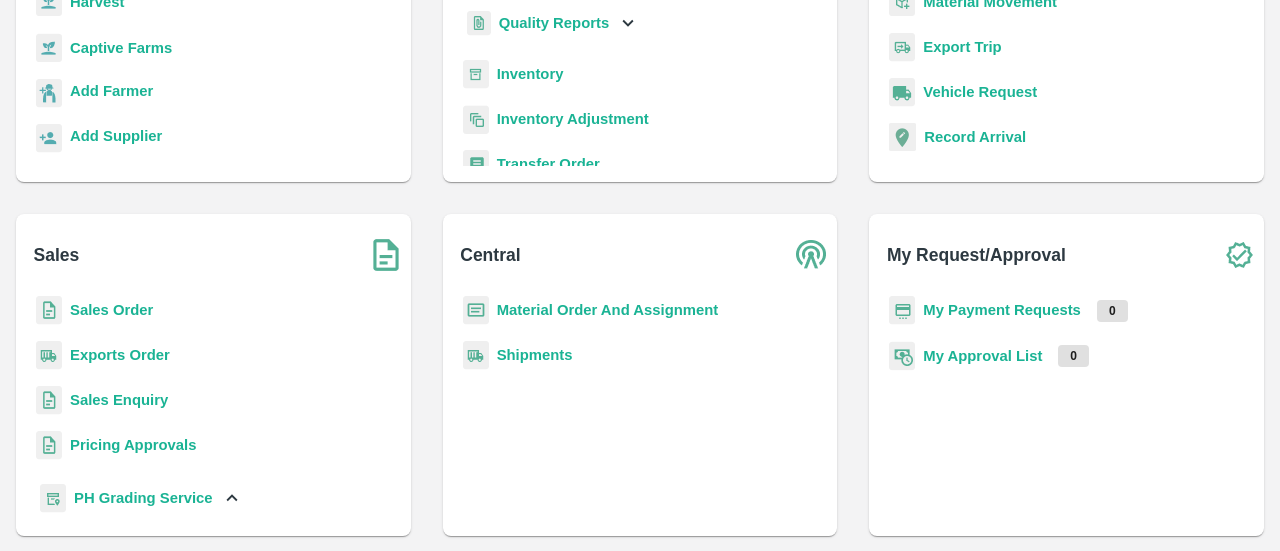 scroll, scrollTop: 117, scrollLeft: 0, axis: vertical 